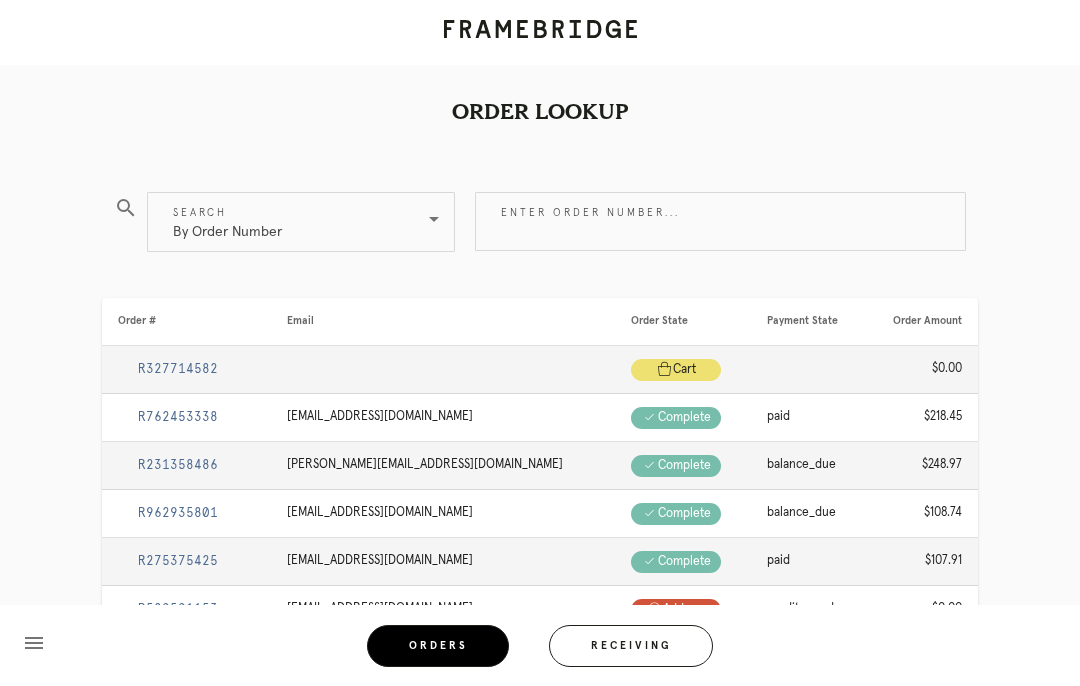scroll, scrollTop: 0, scrollLeft: 0, axis: both 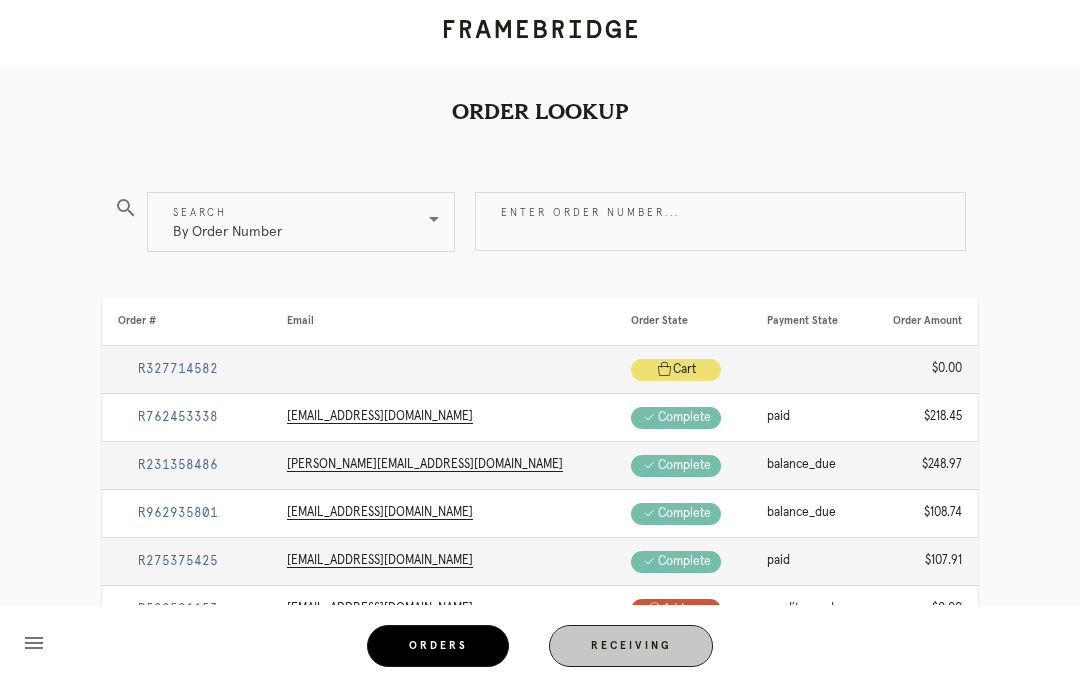 click on "Receiving" at bounding box center (631, 646) 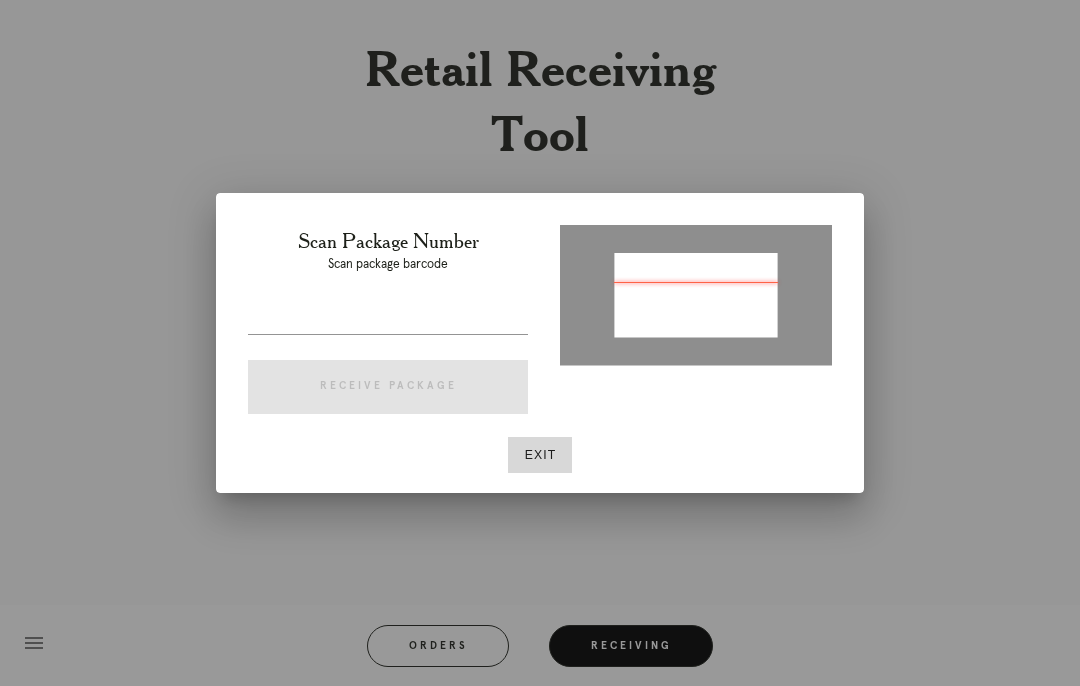 type on "P454144156458381" 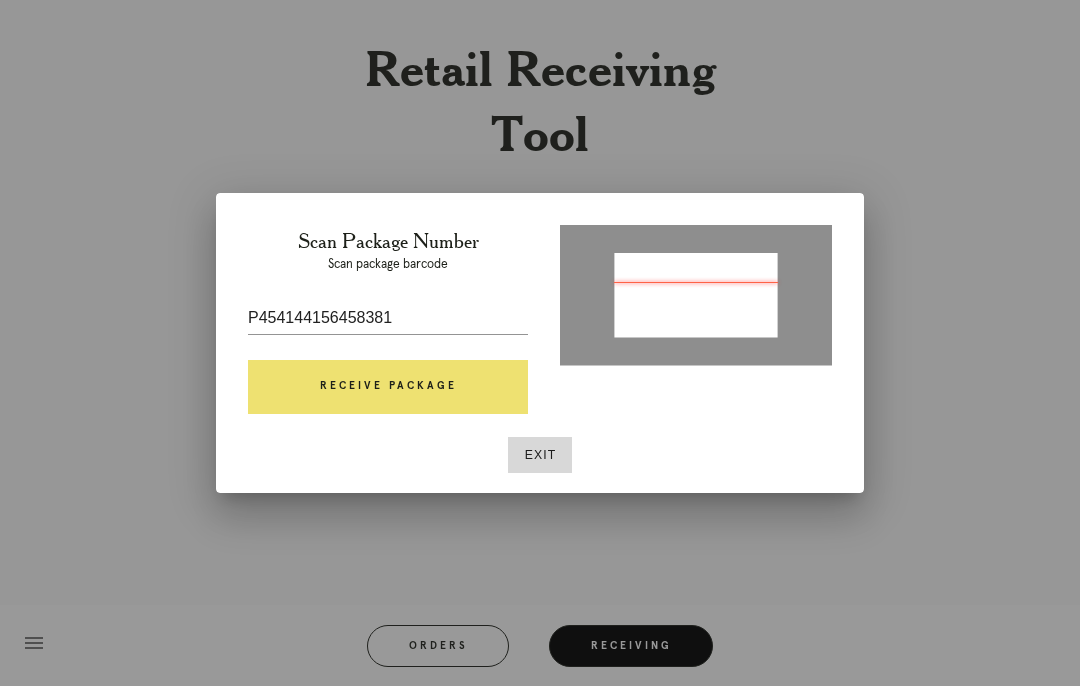click on "Scan Package Number   Scan package barcode   P454144156458381   Receive Package" at bounding box center (388, 325) 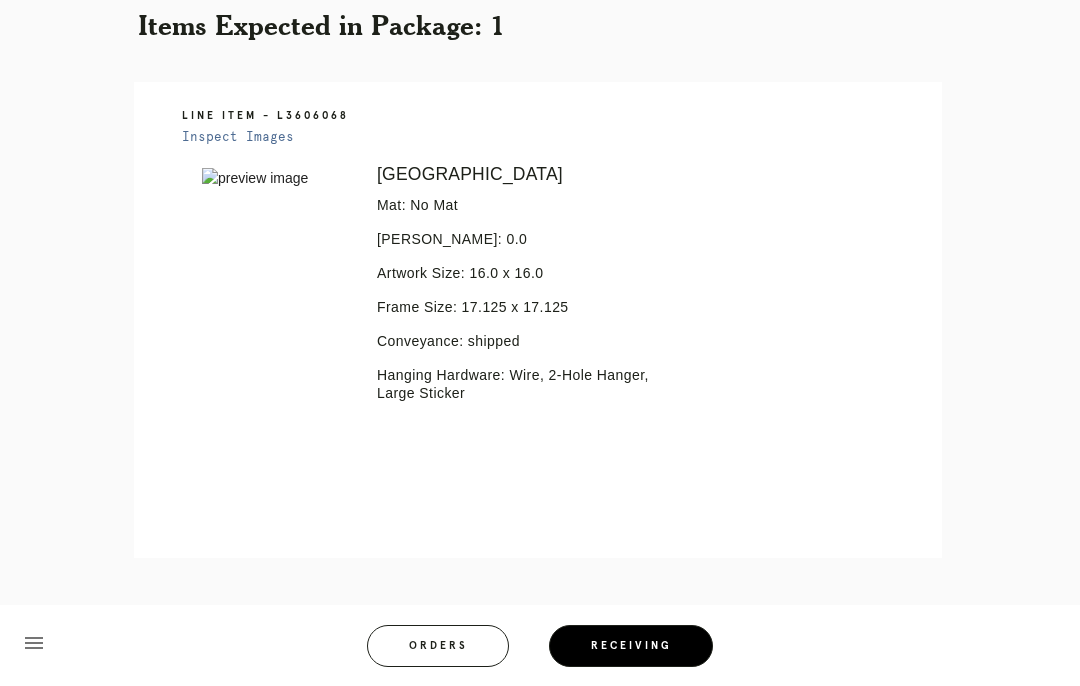 scroll, scrollTop: 403, scrollLeft: 0, axis: vertical 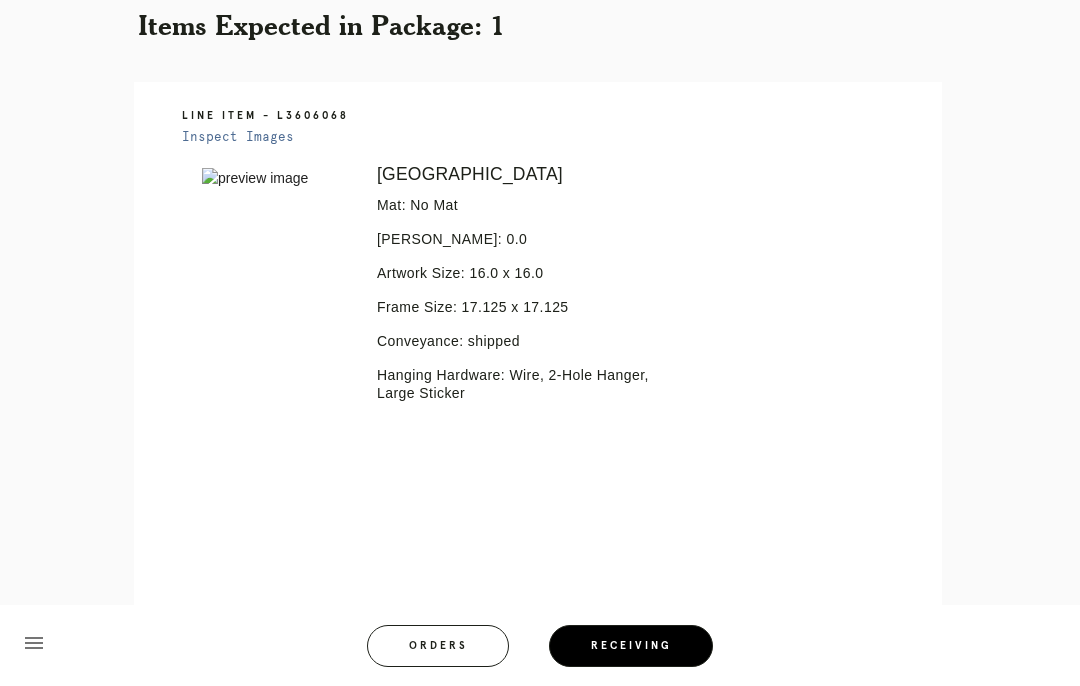 click on "Error retreiving frame spec #9688735
Richmond
Mat: No Mat
Mat Width: 0.0
Artwork Size:
16.0
x
16.0
Frame Size:
17.125
x
17.125
Conveyance: shipped
Hanging Hardware: Wire, 2-Hole Hanger, Large Sticker" at bounding box center [556, 685] 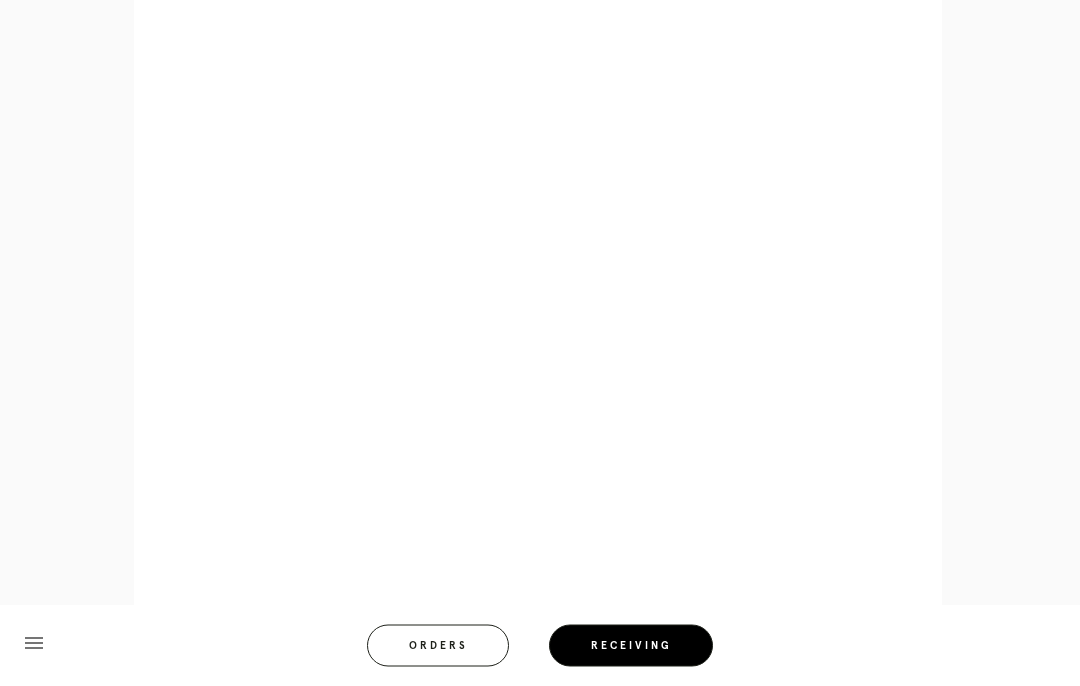 scroll, scrollTop: 861, scrollLeft: 0, axis: vertical 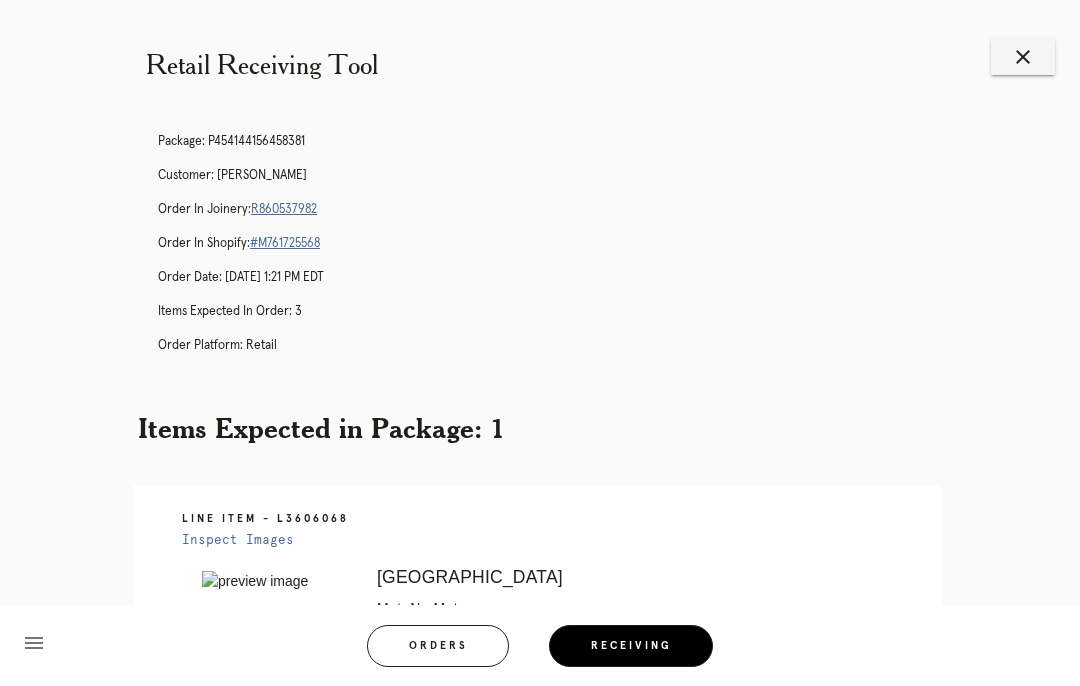 click on "close" at bounding box center [1023, 57] 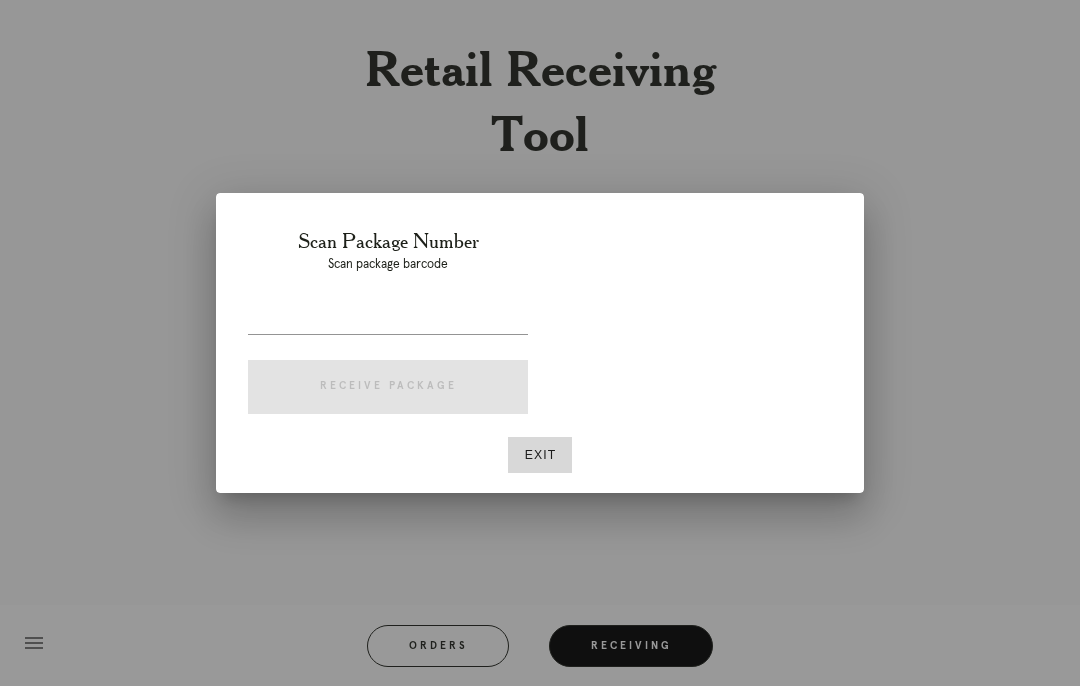 scroll, scrollTop: 0, scrollLeft: 0, axis: both 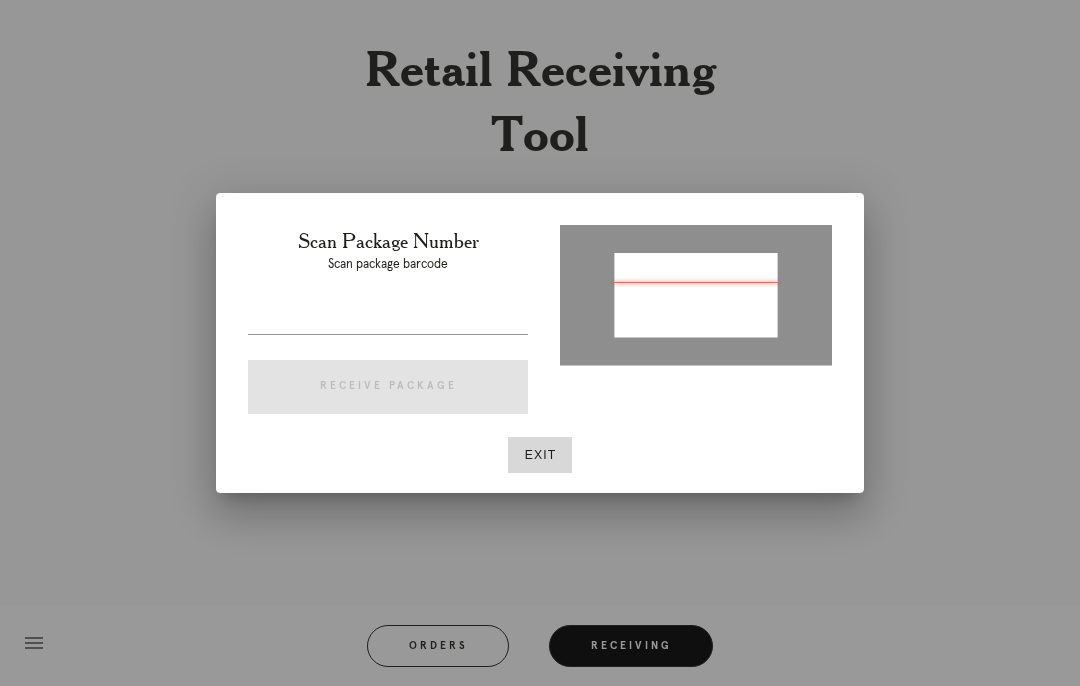 click at bounding box center (540, 343) 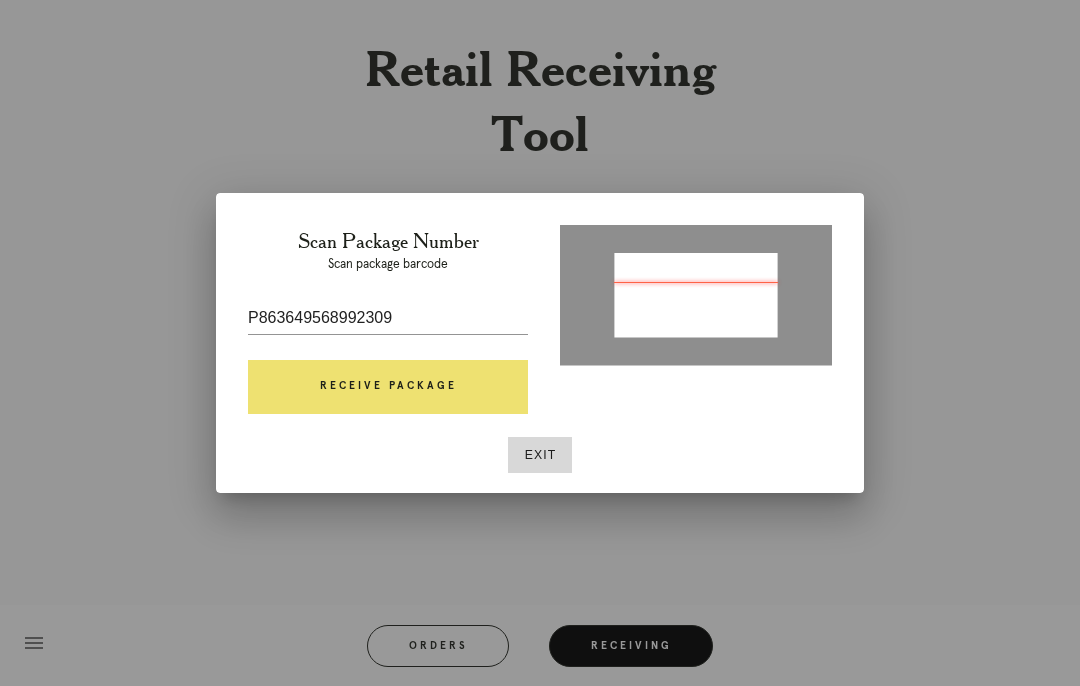 click on "Receive Package" at bounding box center [388, 387] 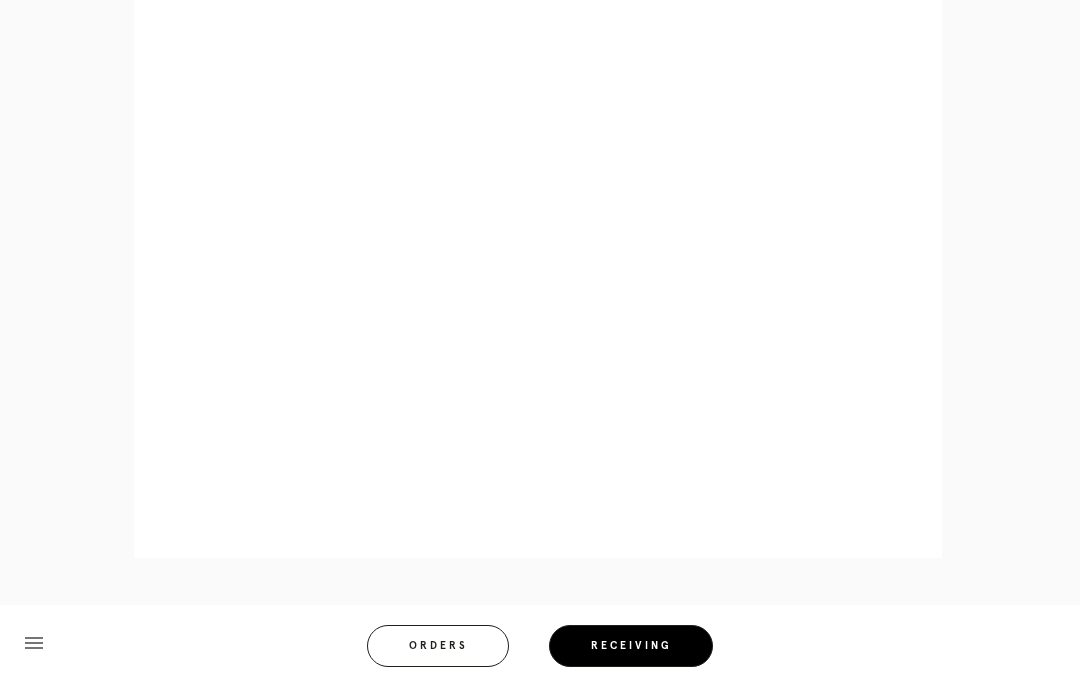 scroll, scrollTop: 983, scrollLeft: 0, axis: vertical 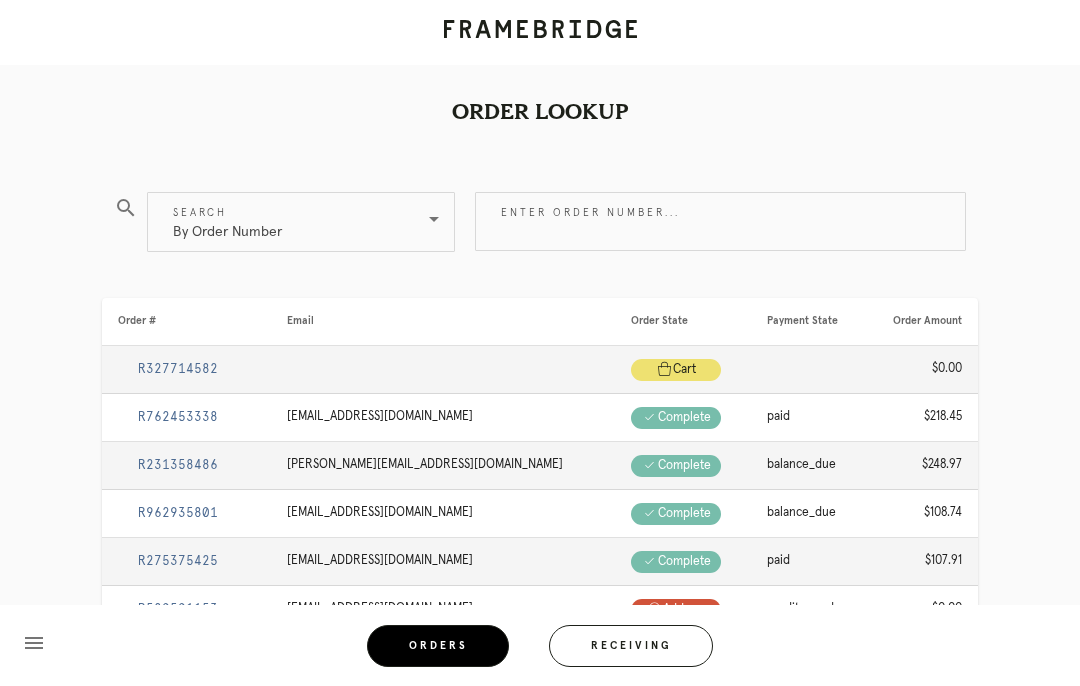 click on "Receiving" at bounding box center [631, 646] 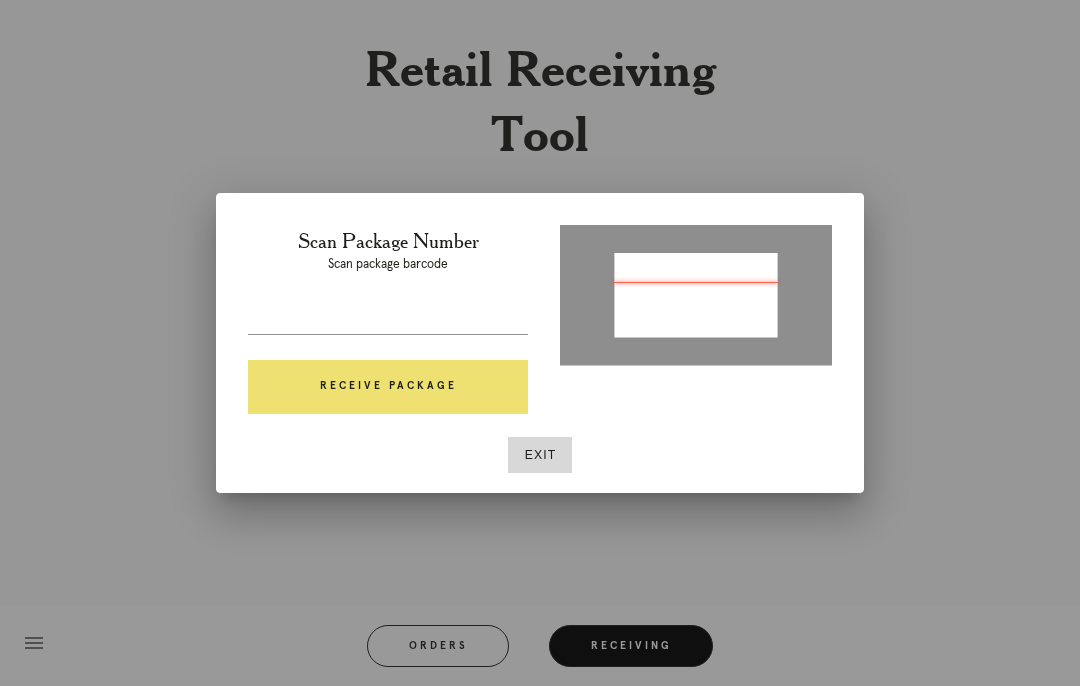 type on "P865855496053906" 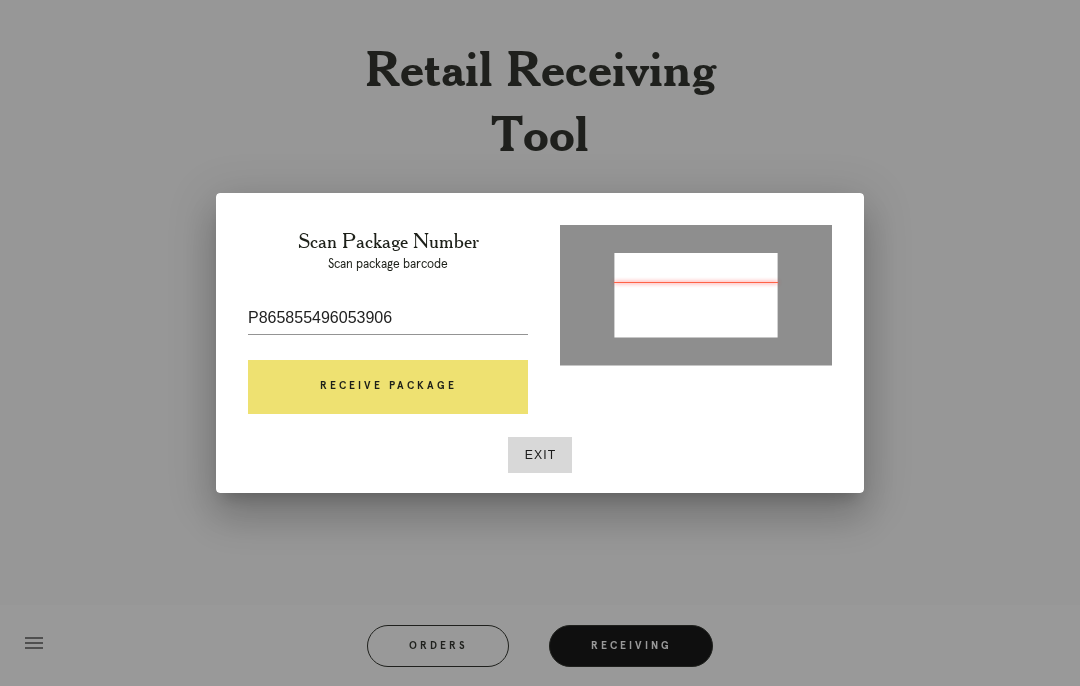 click on "Receive Package" at bounding box center [388, 387] 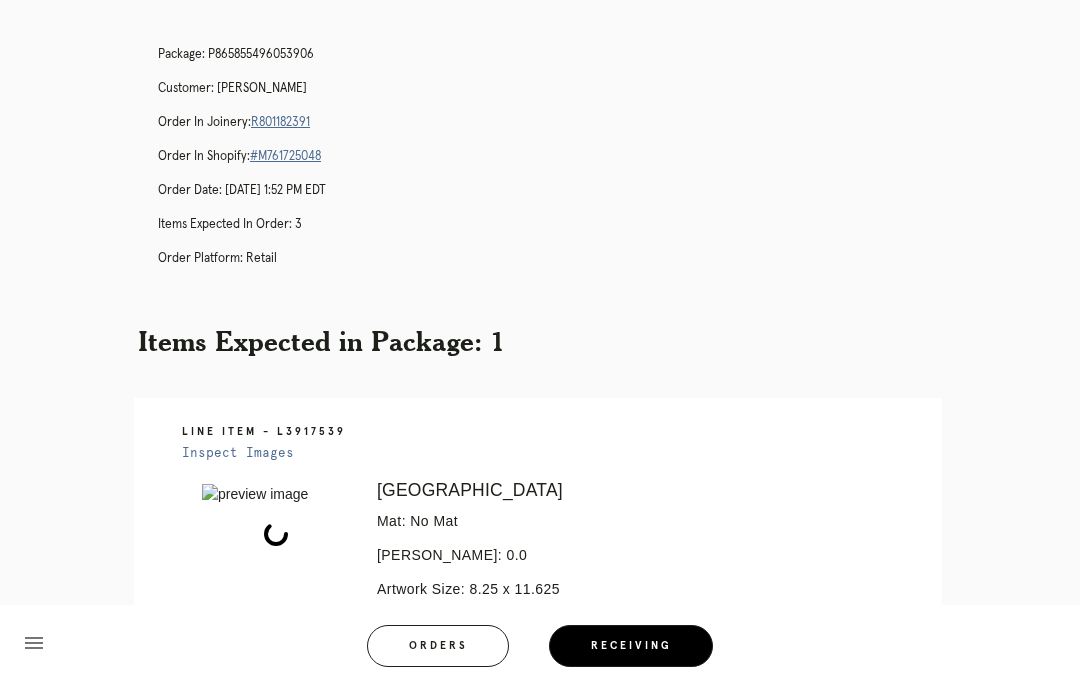 scroll, scrollTop: 82, scrollLeft: 0, axis: vertical 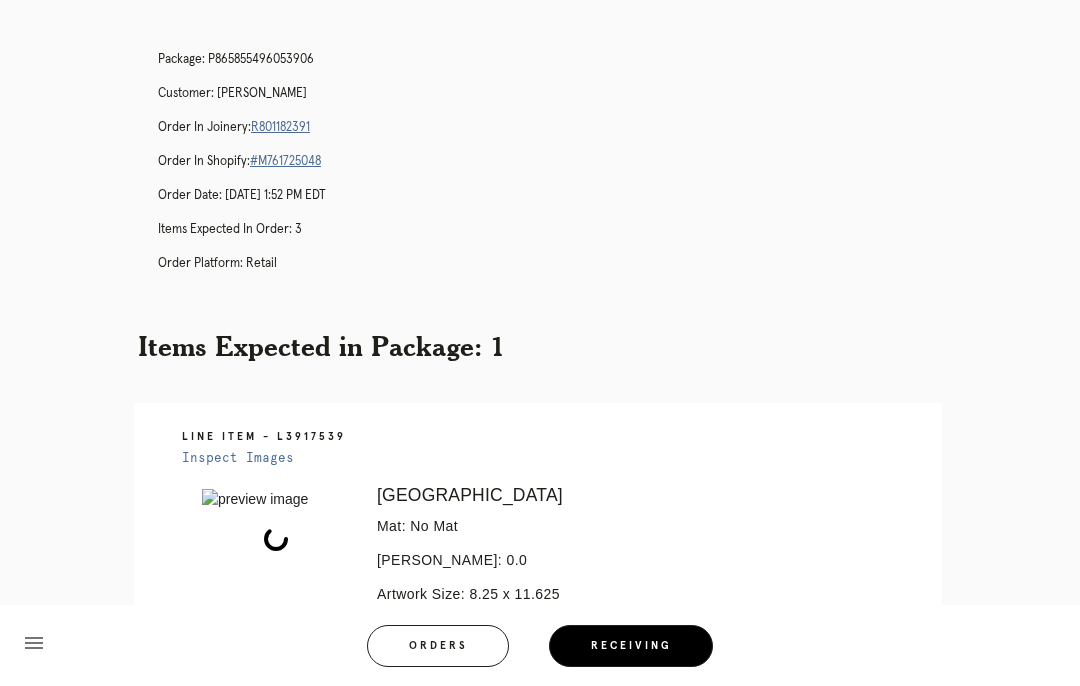 click on "R801182391" at bounding box center (280, 127) 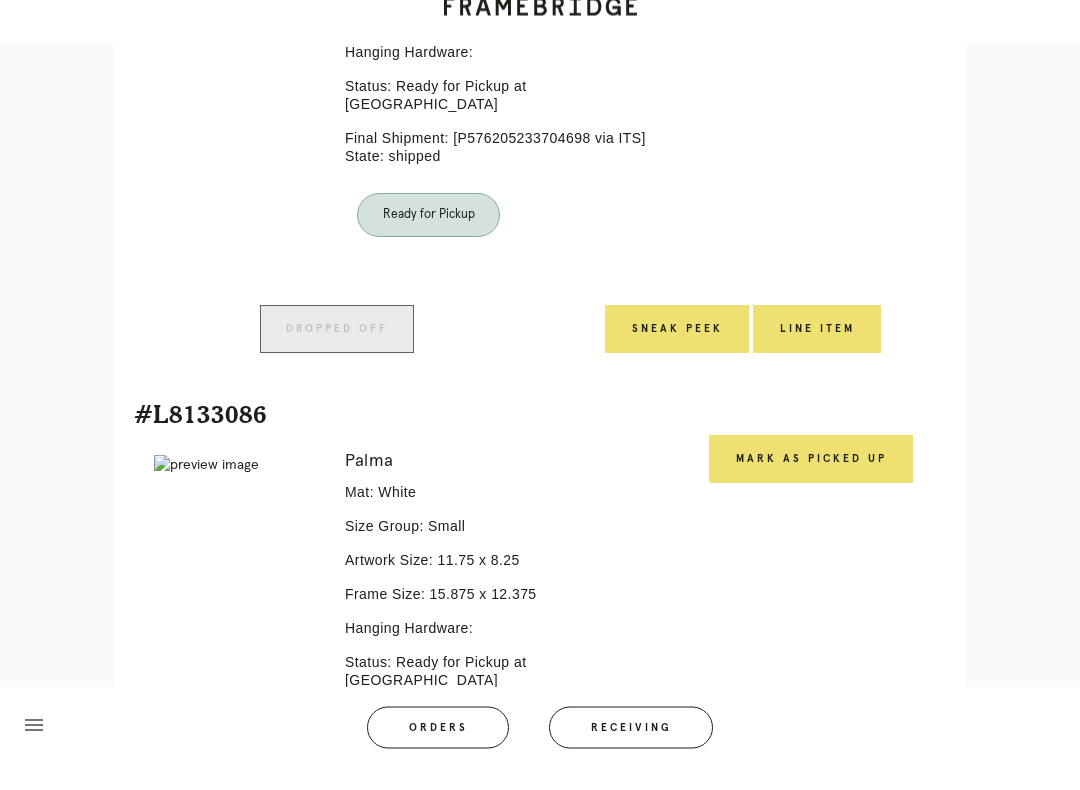 scroll, scrollTop: 718, scrollLeft: 0, axis: vertical 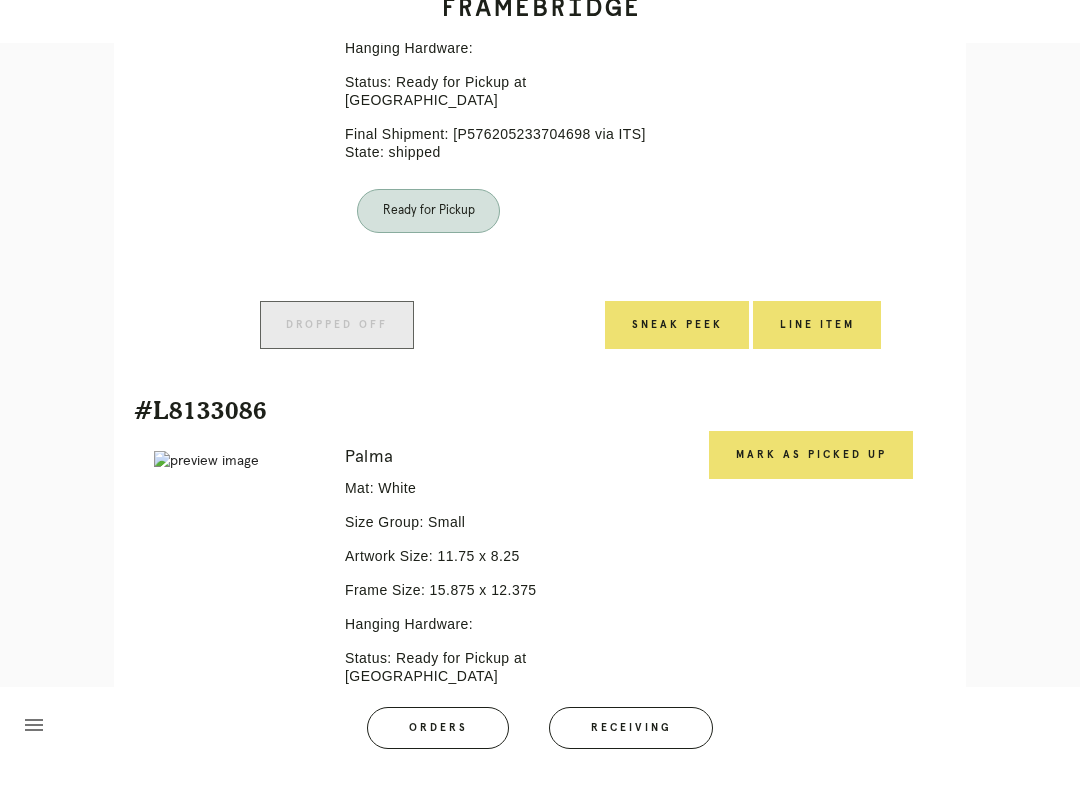 click on "Mark as Picked Up" at bounding box center [811, 477] 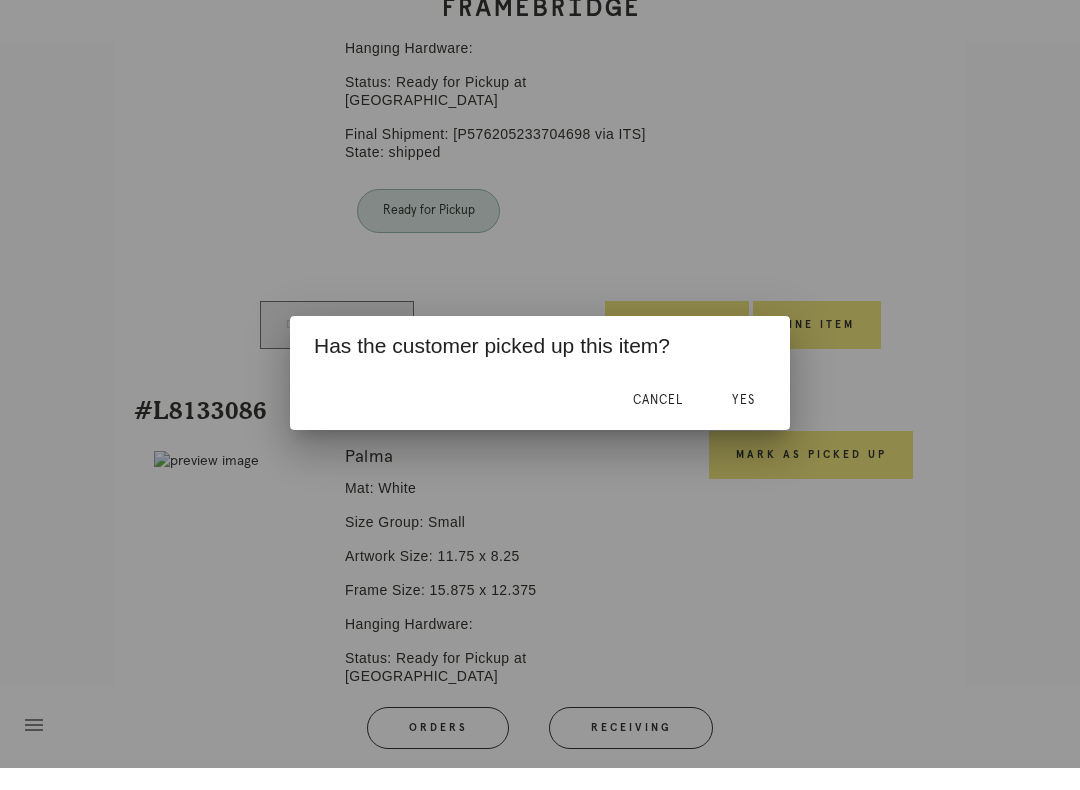 click on "Yes" at bounding box center (743, 422) 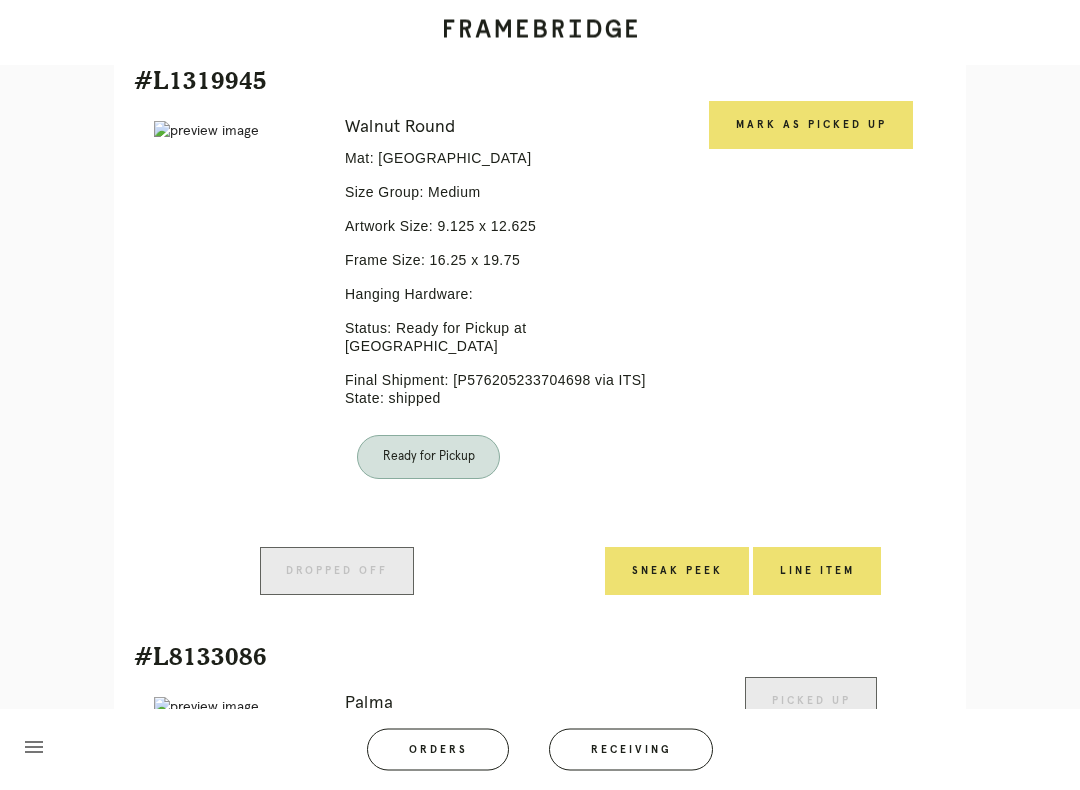 scroll, scrollTop: 377, scrollLeft: 0, axis: vertical 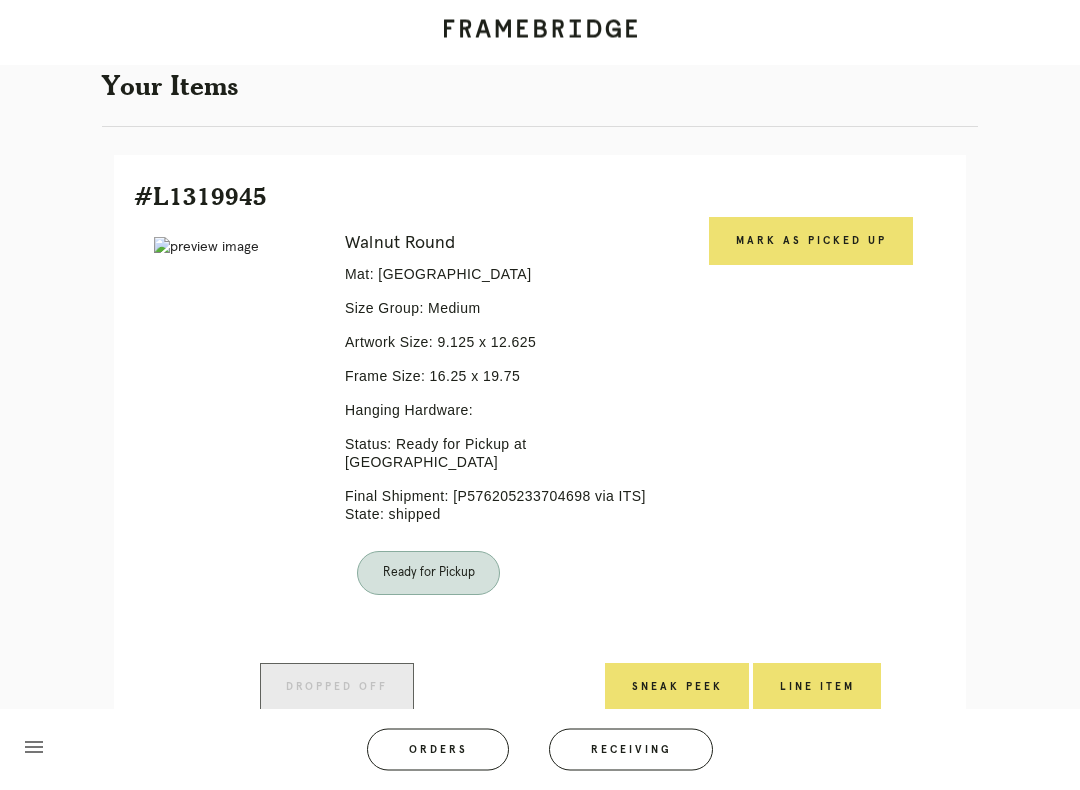 click on "Mark as Picked Up" at bounding box center [811, 242] 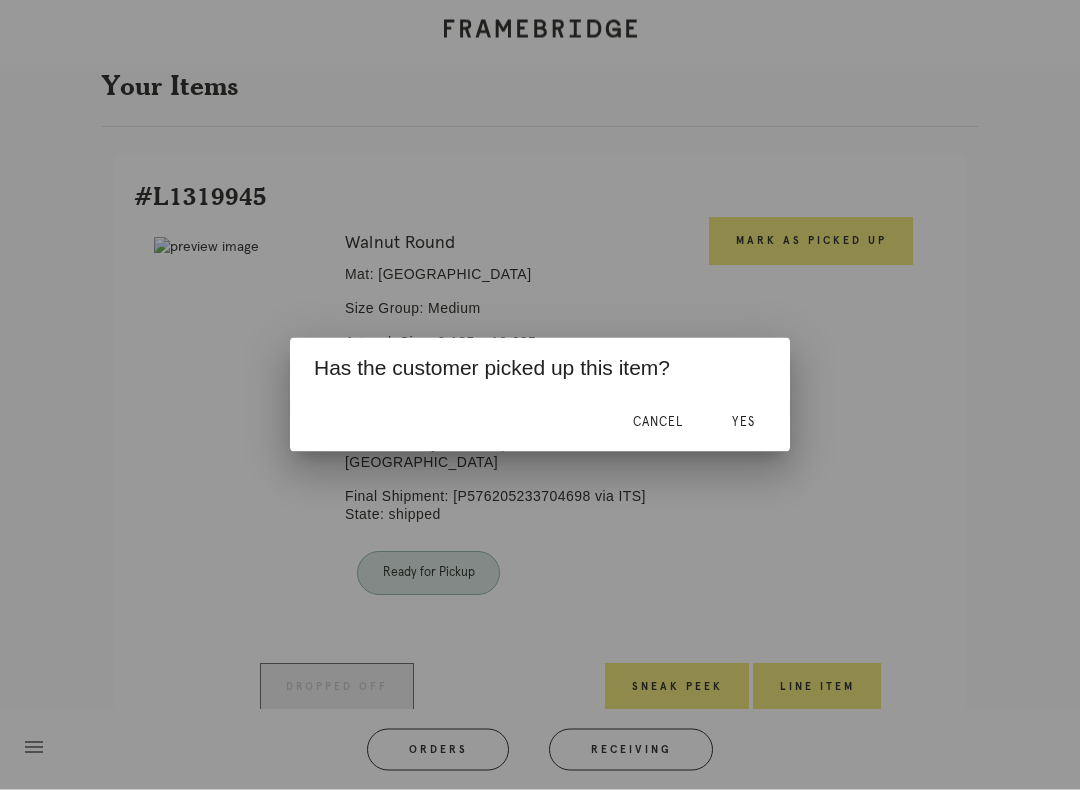 click on "Yes" at bounding box center (743, 422) 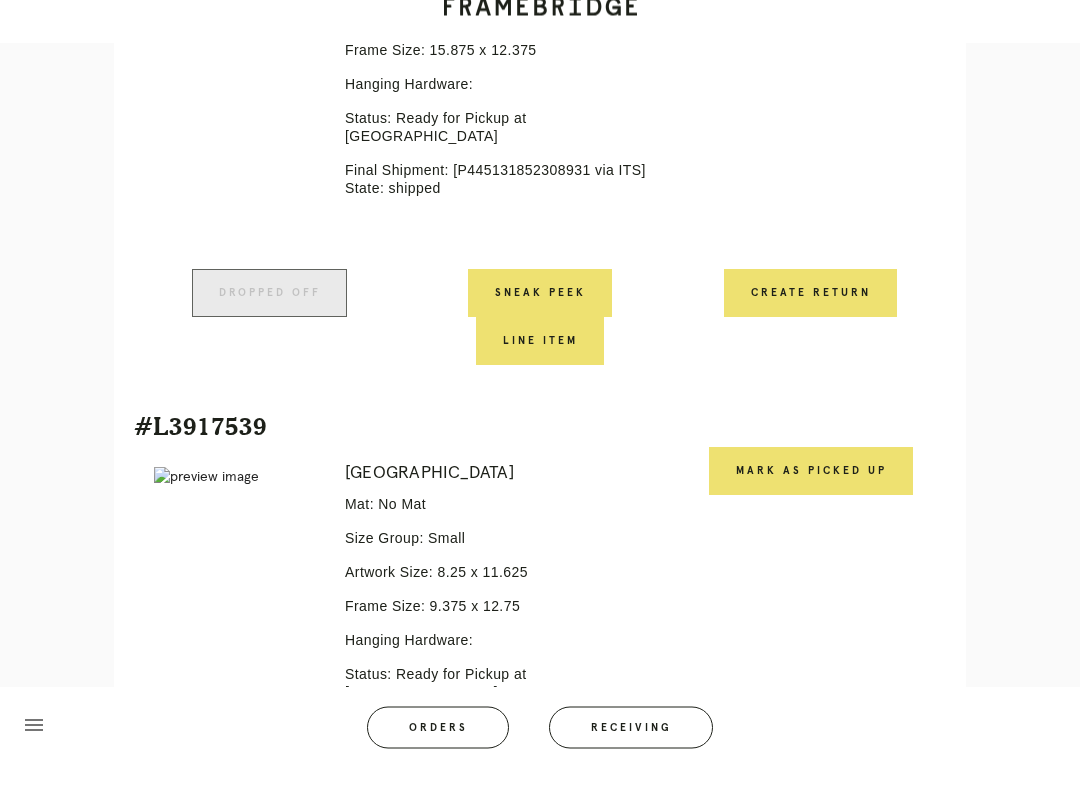click on "Mark as Picked Up" at bounding box center [811, 494] 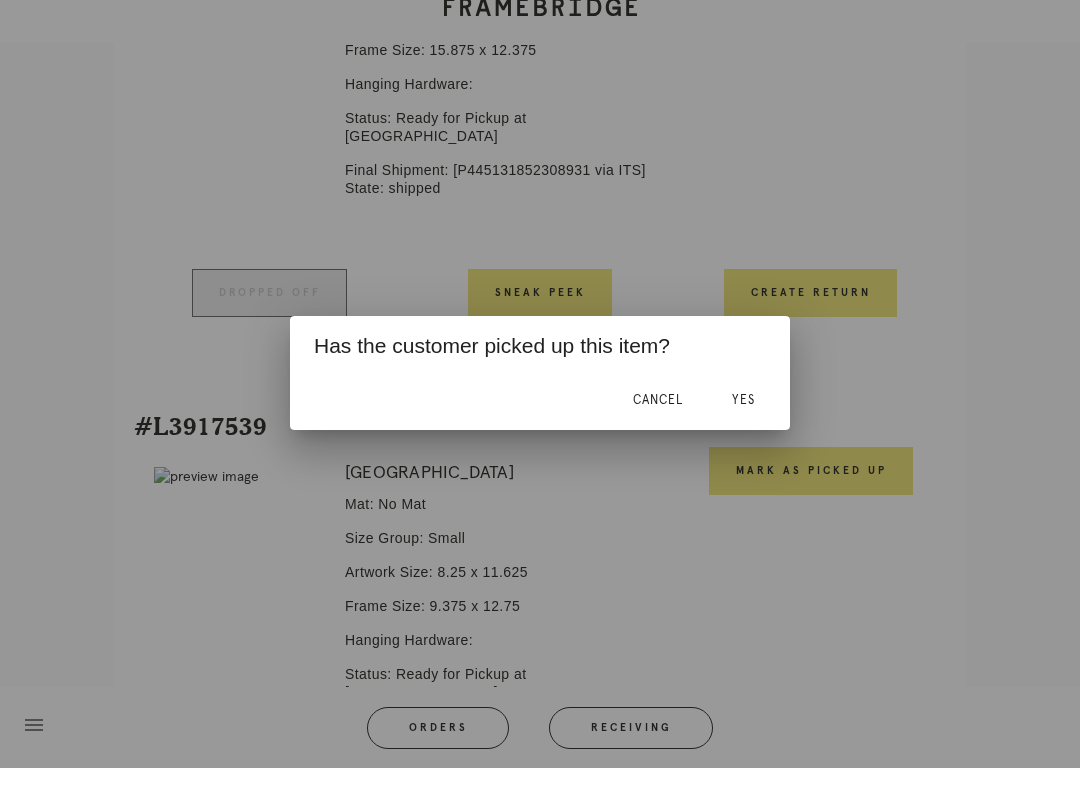 click on "Yes" at bounding box center [743, 422] 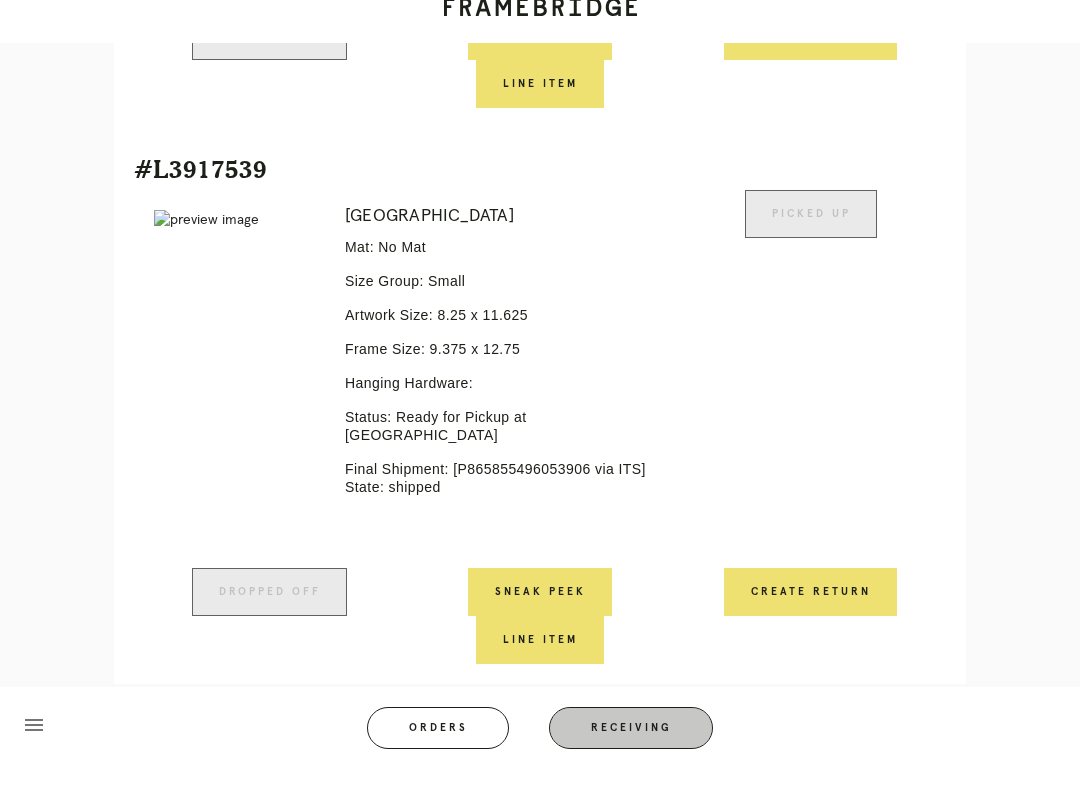 scroll, scrollTop: 1493, scrollLeft: 0, axis: vertical 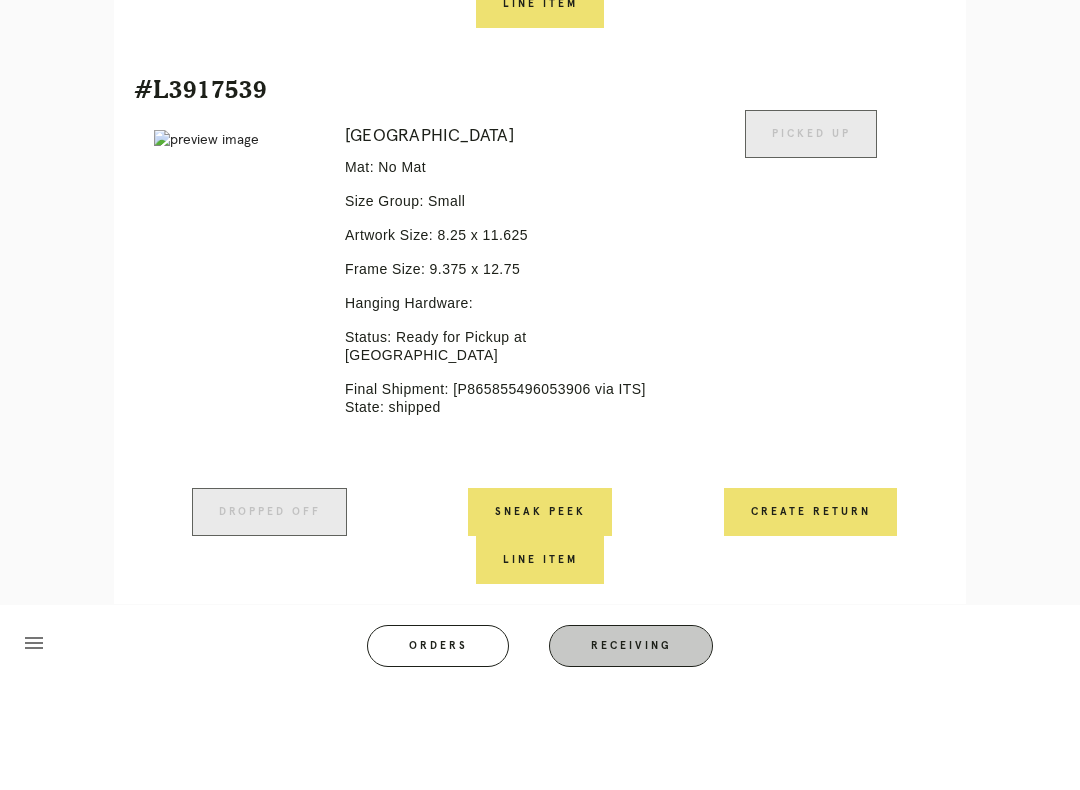click on "Order #R801182391
Check
.a {
fill: #1d2019;
}
complete
Order Information
Placed: 7/1/2025
Total: $424.72
View Order in Spree
Customer Information
Walker Gamble
walkergamble@me.com
+13182869085
Your Items     #L1319945
Error retreiving frame spec #9684865
Walnut Round
Mat: Forest Green
Size Group: Medium
Artwork Size:
9.125
x
12.625
Frame Size:
16.25
x
19.75
Hanging Hardware:
Status:
Ready for Pickup at Buckhead
Final Shipment:
[P576205233704698 via ITS] State: shipped
Picked Up
Dropped off
Sneak Peek
Line Item
Create Return" at bounding box center (540, -353) 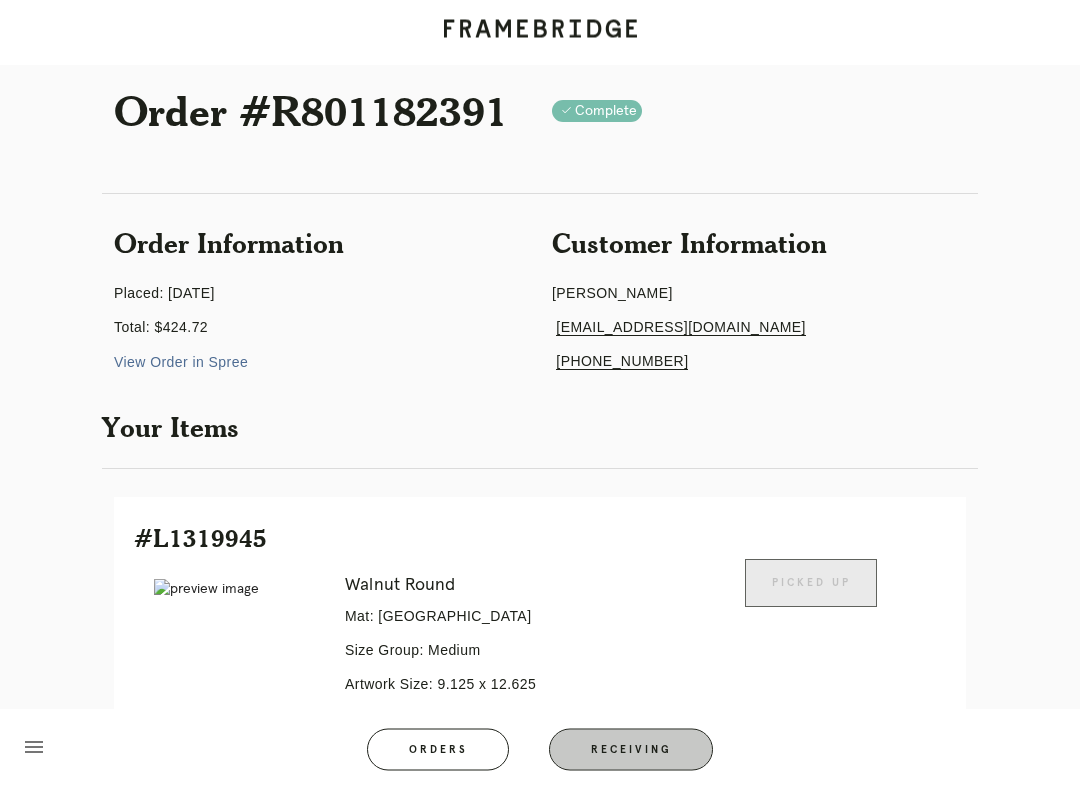 scroll, scrollTop: 0, scrollLeft: 0, axis: both 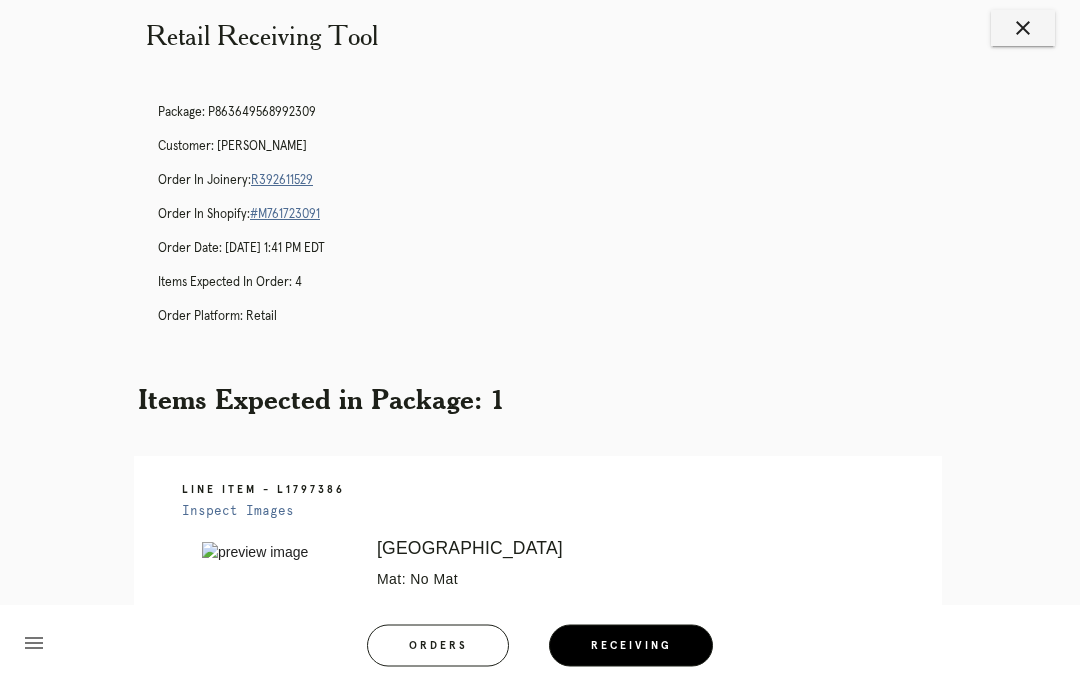 click on "menu
Orders
Receiving
Logged in as:   [PERSON_NAME][EMAIL_ADDRESS][DOMAIN_NAME]   Buckhead
Logout" at bounding box center (540, 652) 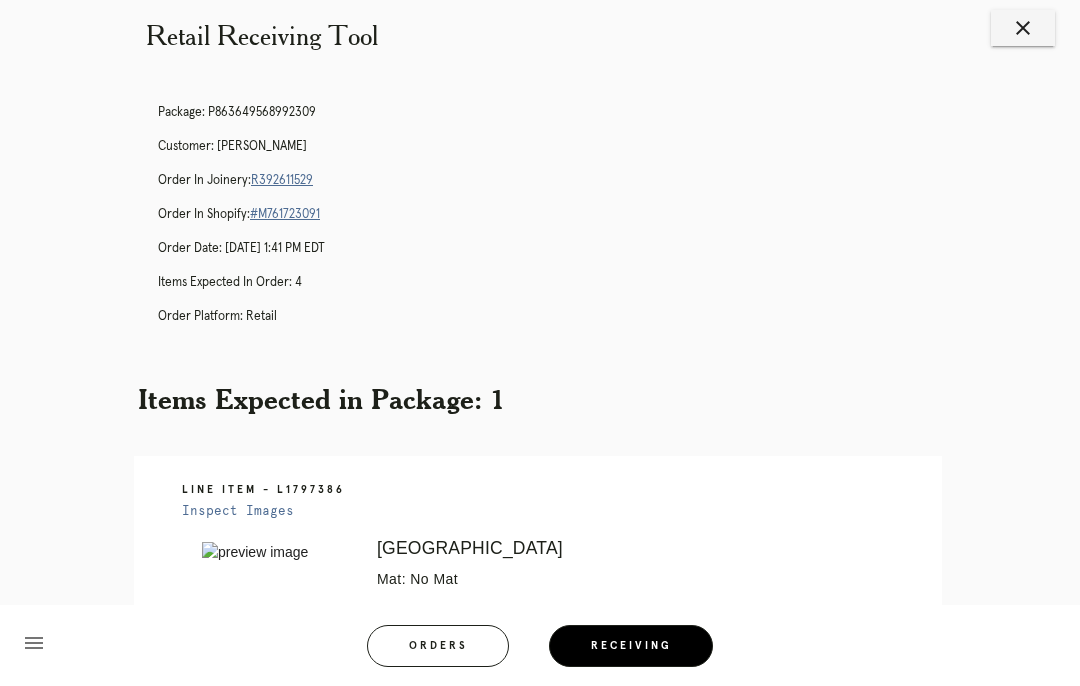 scroll, scrollTop: 23, scrollLeft: 0, axis: vertical 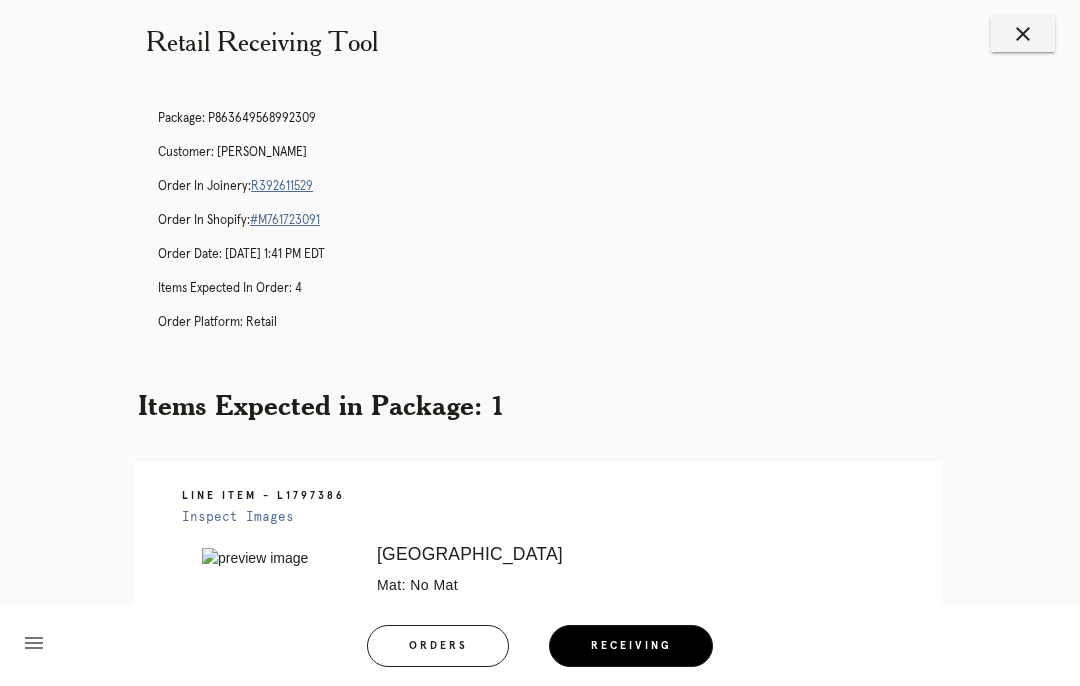 click on "Receiving" at bounding box center (631, 646) 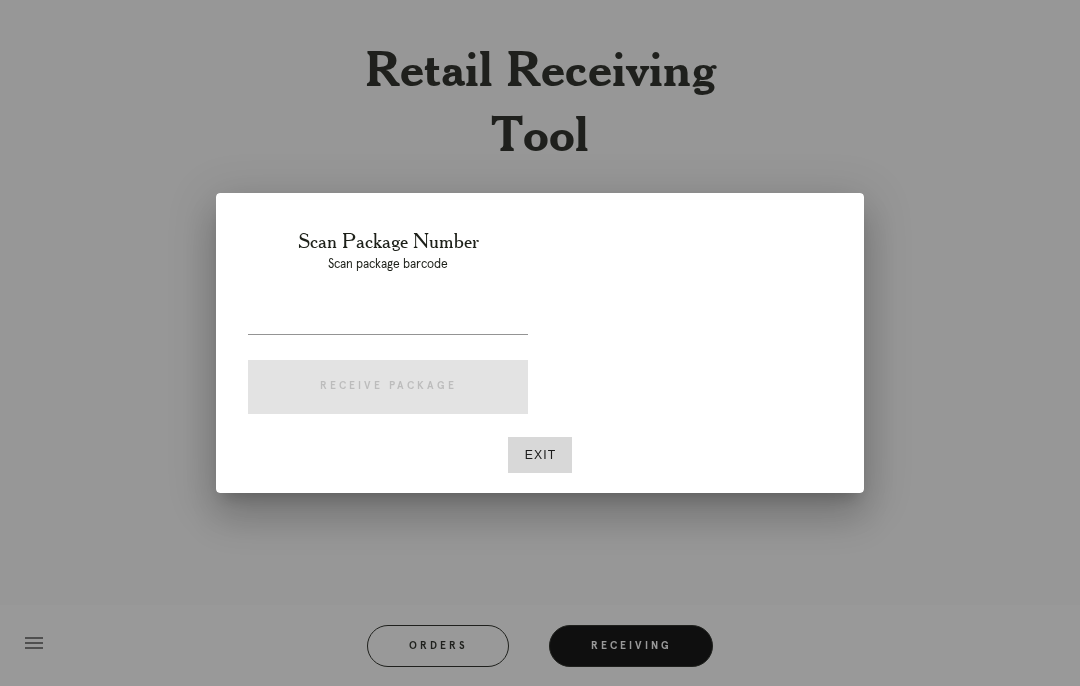 scroll, scrollTop: 23, scrollLeft: 0, axis: vertical 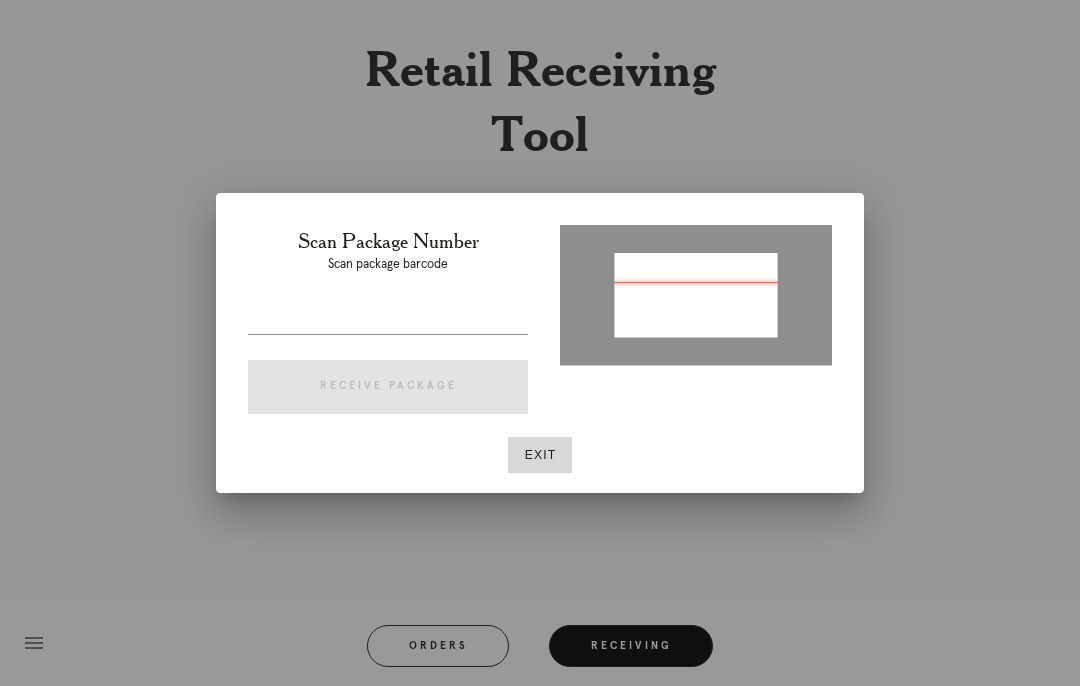 type on "P578635992104718" 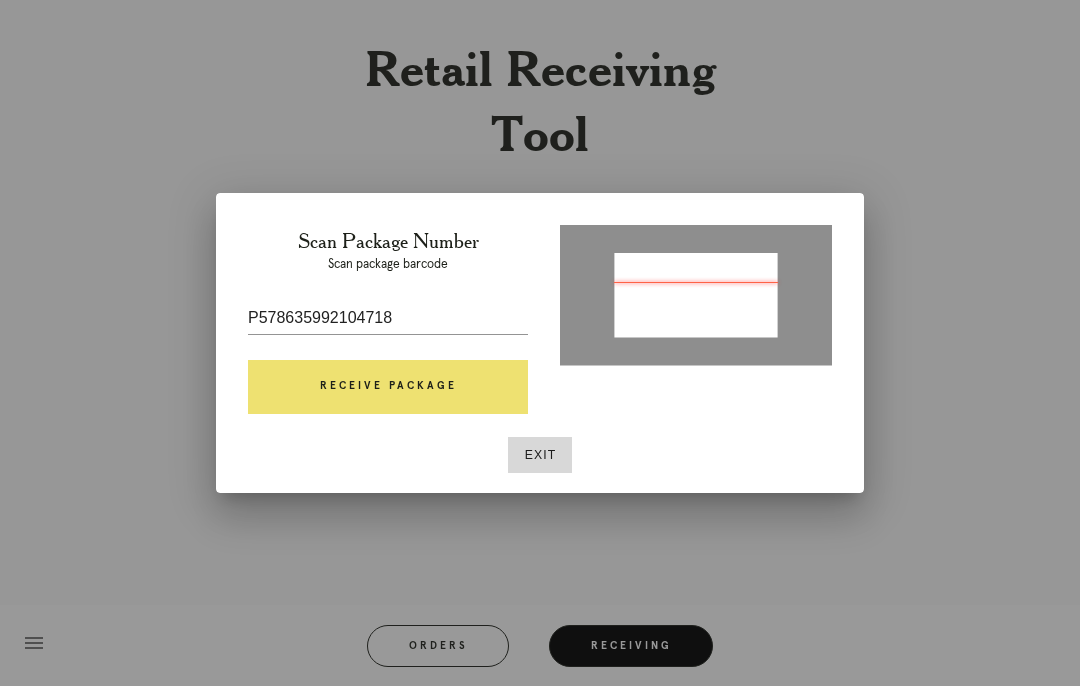 click on "Receive Package" at bounding box center (388, 387) 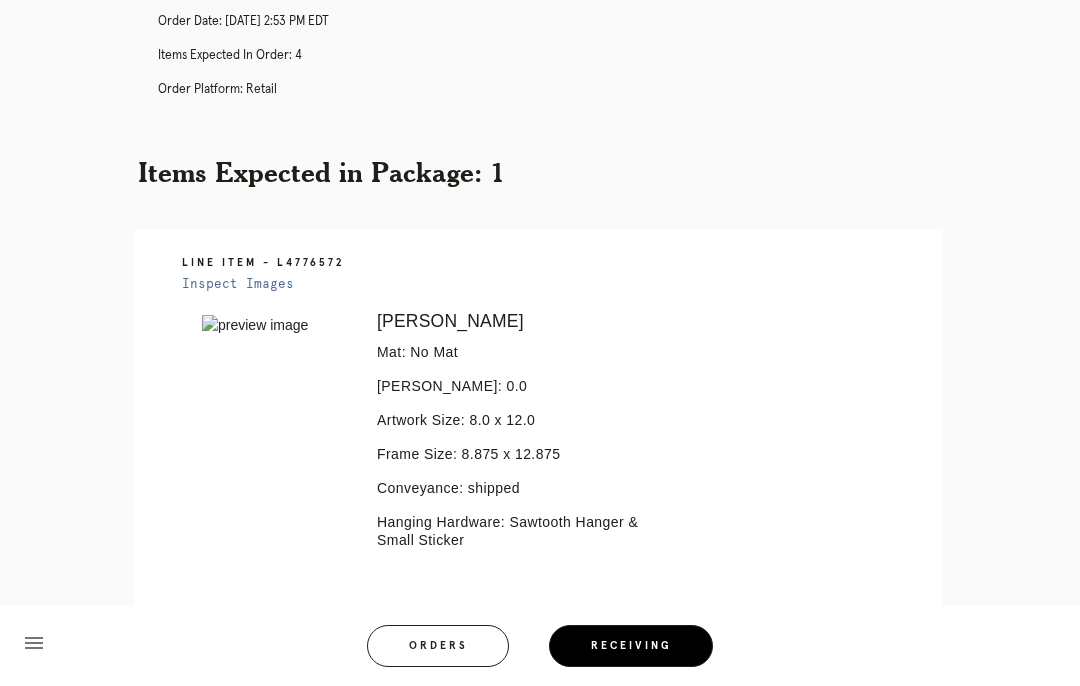 scroll, scrollTop: 369, scrollLeft: 0, axis: vertical 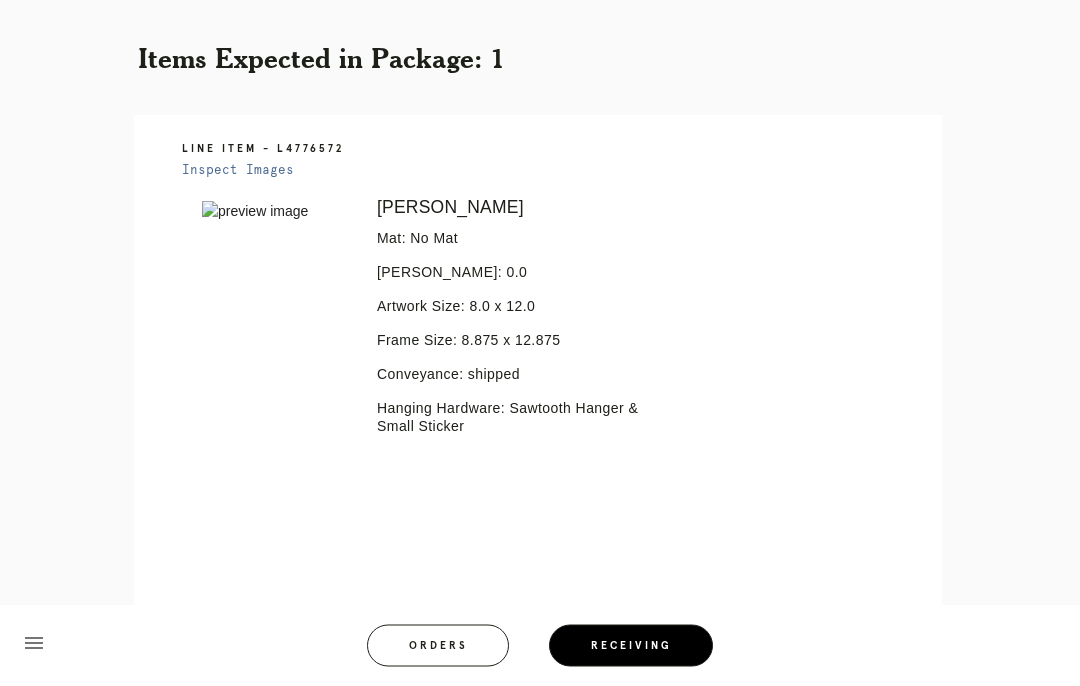 click at bounding box center (275, 212) 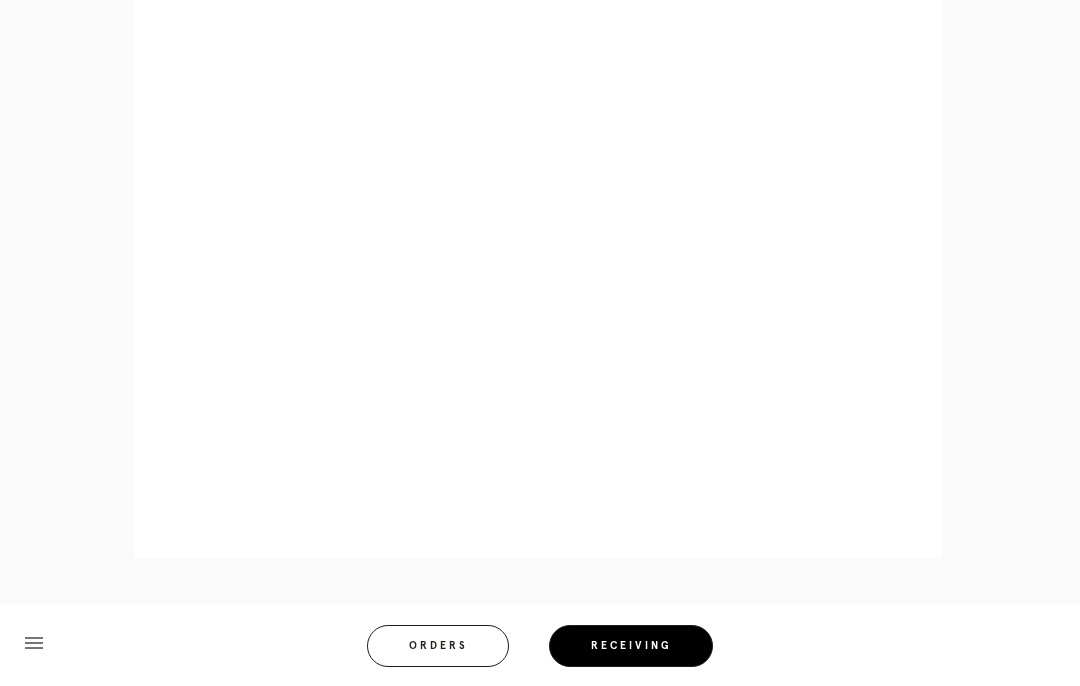 scroll, scrollTop: 943, scrollLeft: 0, axis: vertical 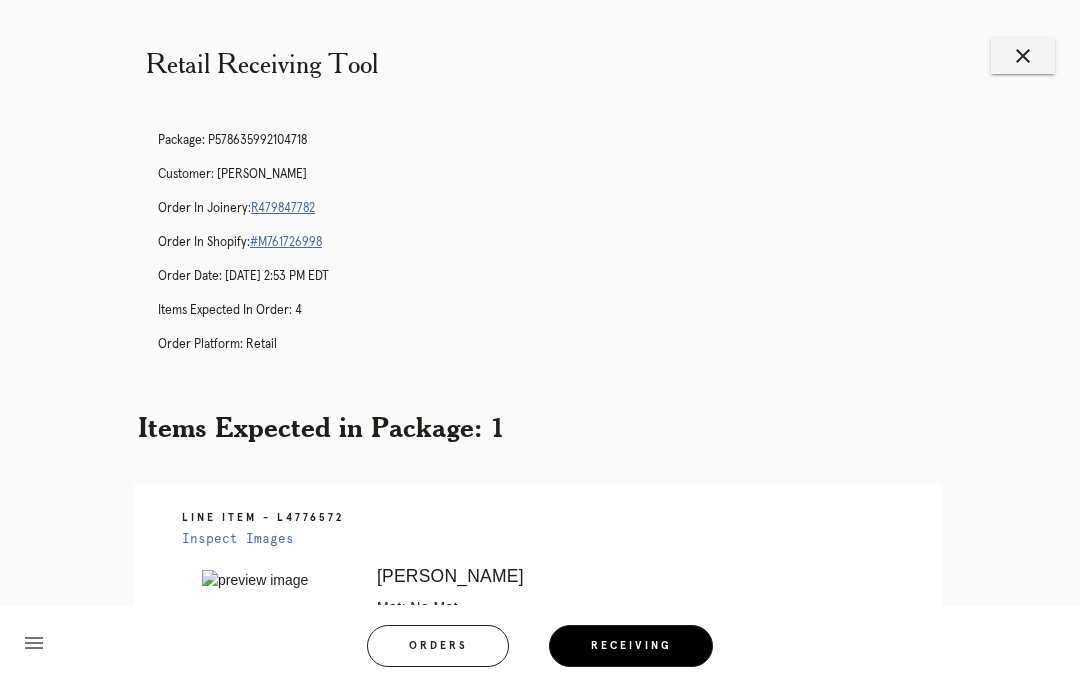 click on "close" at bounding box center (1023, 56) 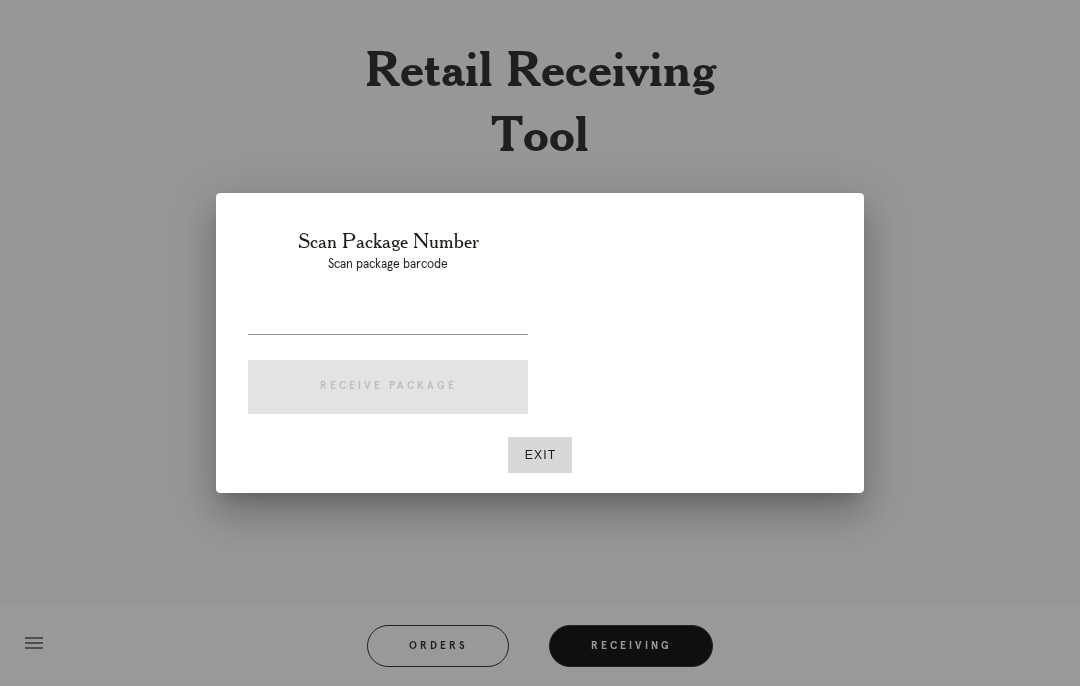 scroll, scrollTop: 1, scrollLeft: 0, axis: vertical 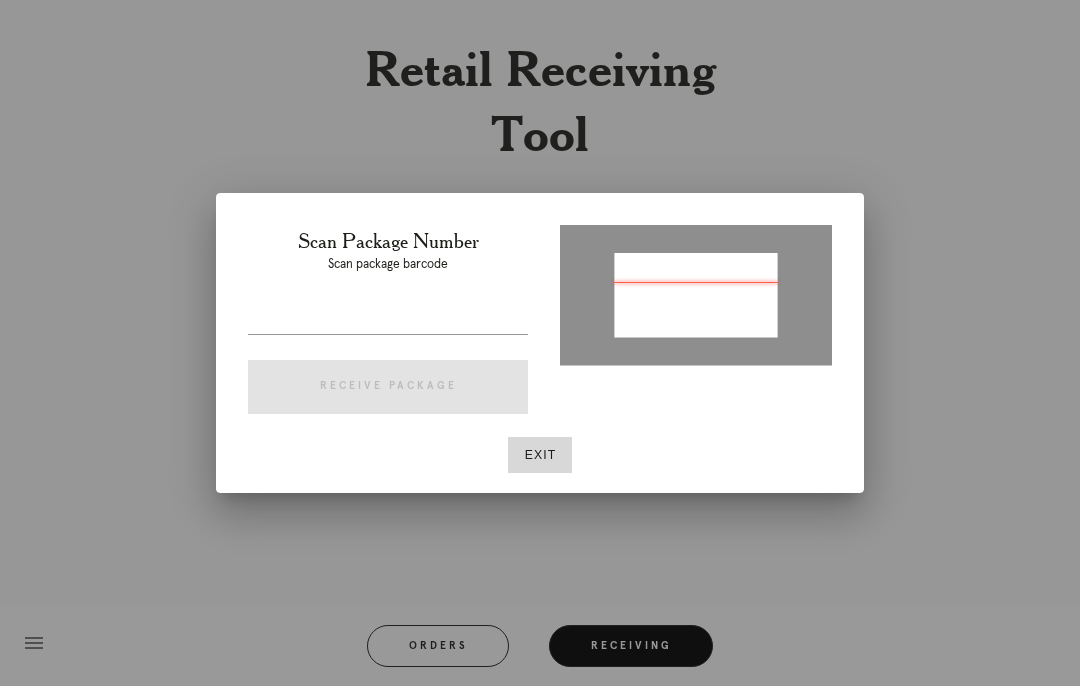 type on "P408449631859992" 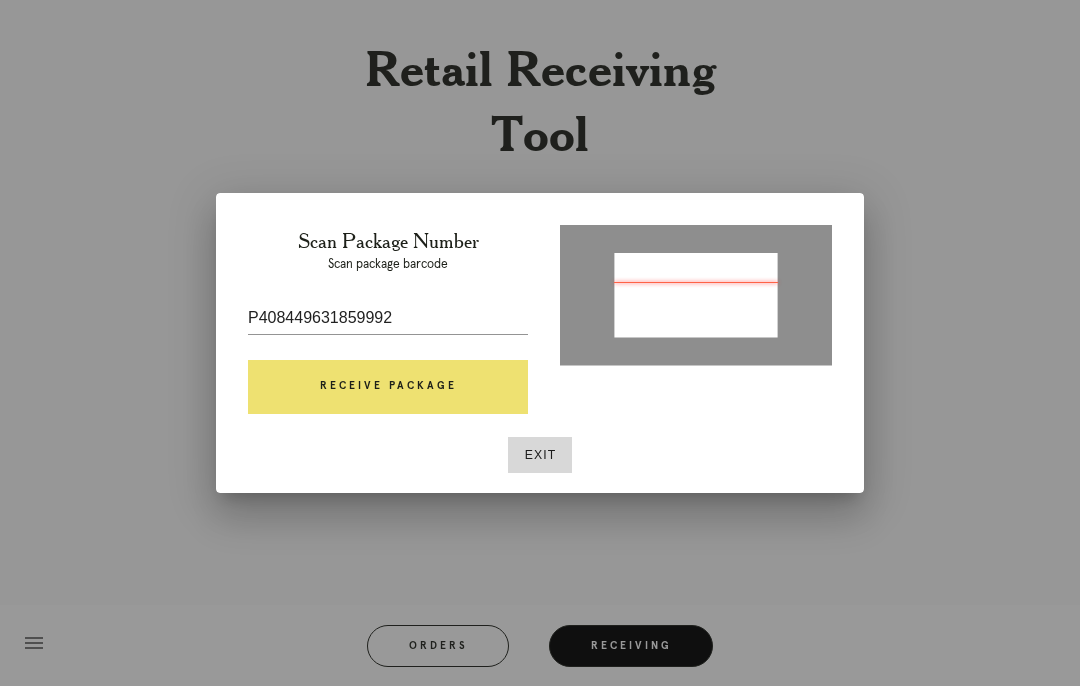 click on "Receive Package" at bounding box center (388, 387) 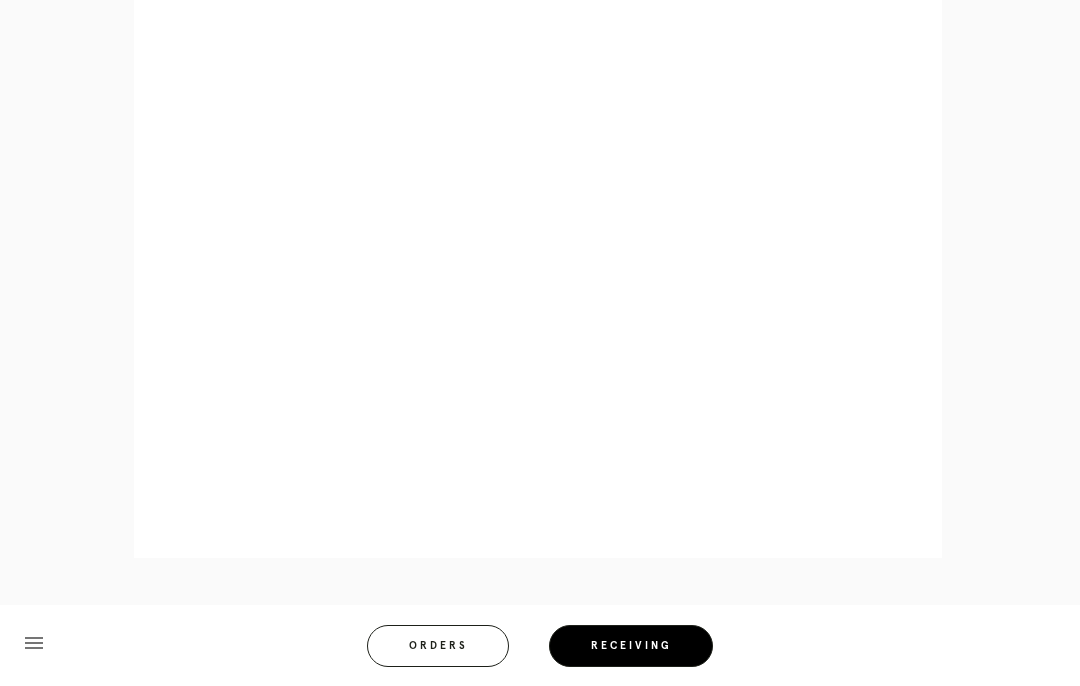 scroll, scrollTop: 1085, scrollLeft: 0, axis: vertical 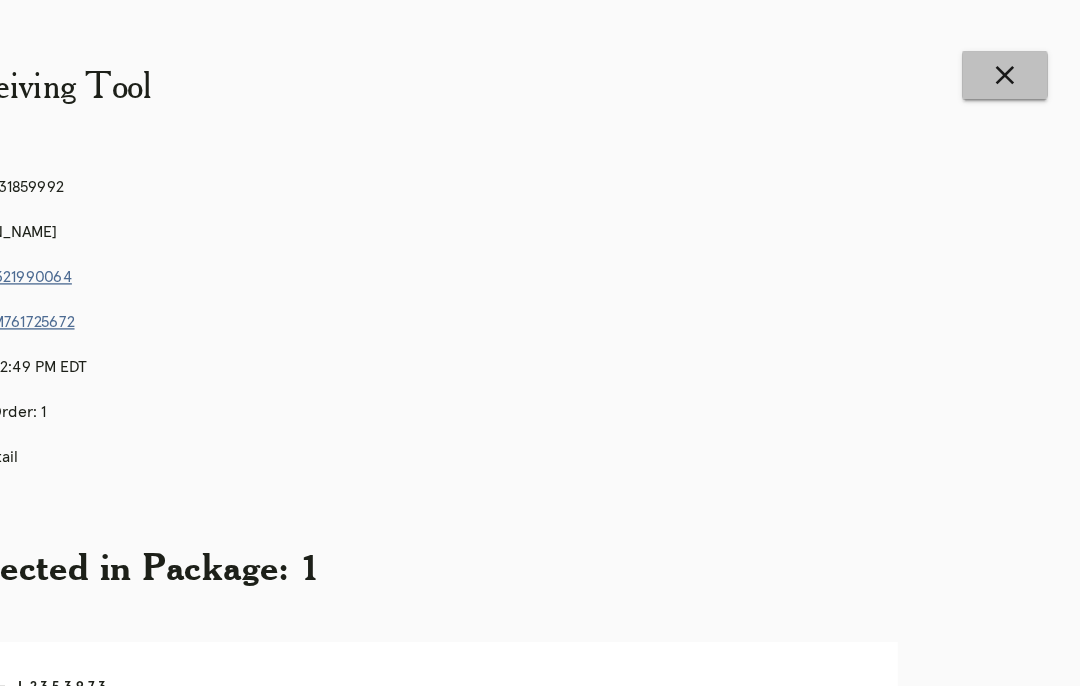 click on "close" at bounding box center (1023, 57) 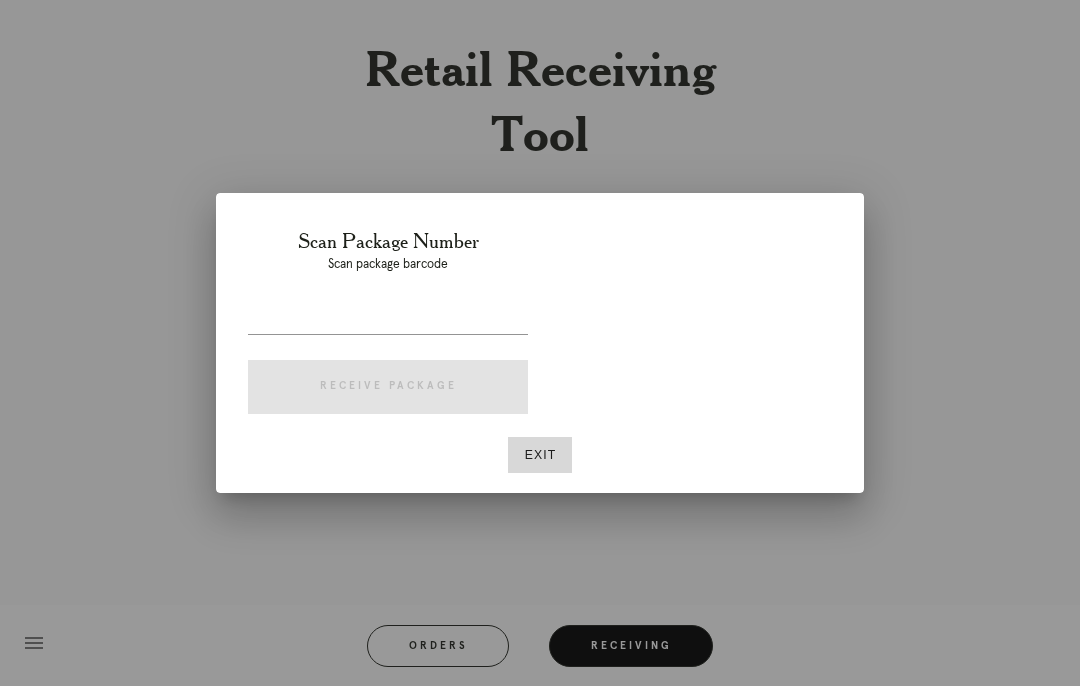 scroll, scrollTop: 0, scrollLeft: 264, axis: horizontal 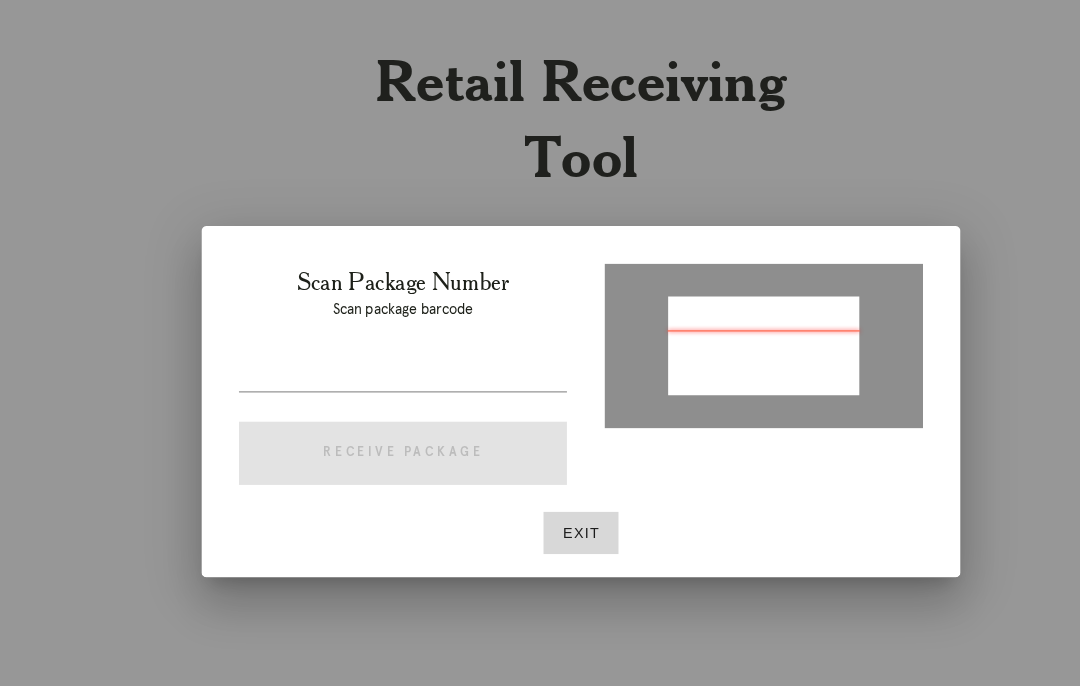 type on "P408449631859992" 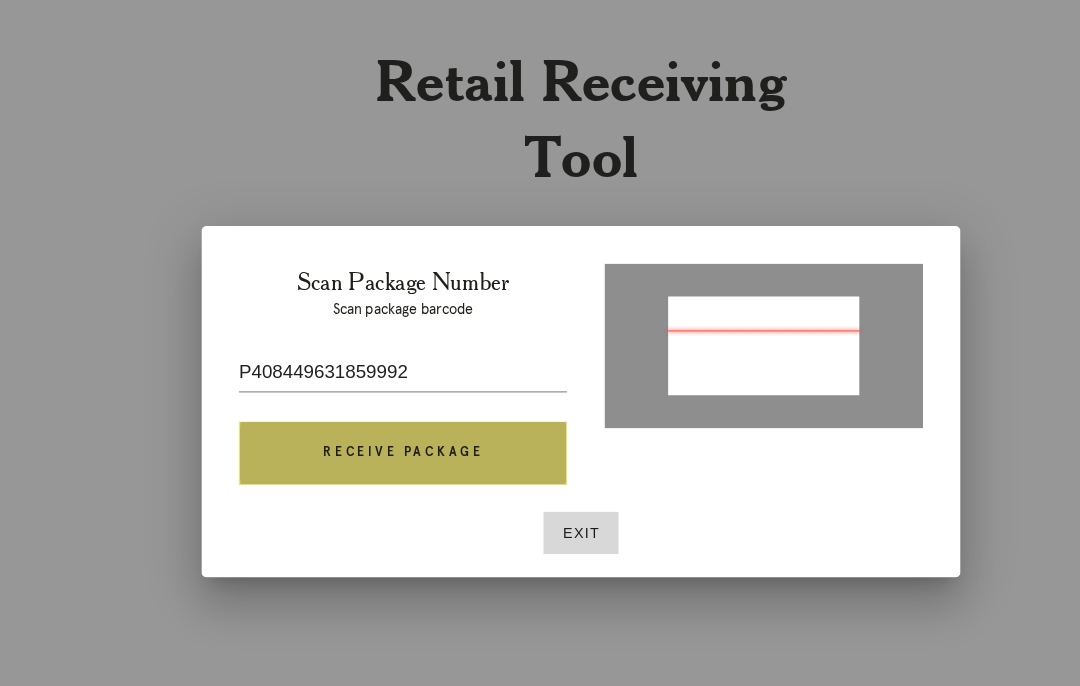 click on "Receive Package" at bounding box center [388, 387] 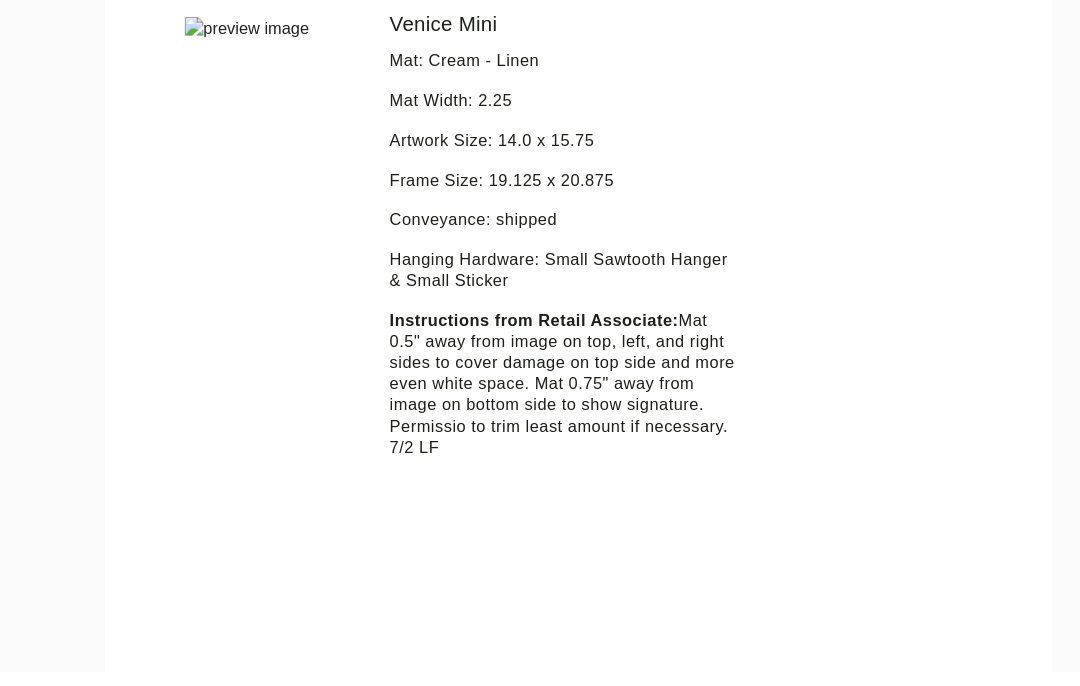 scroll, scrollTop: 609, scrollLeft: 0, axis: vertical 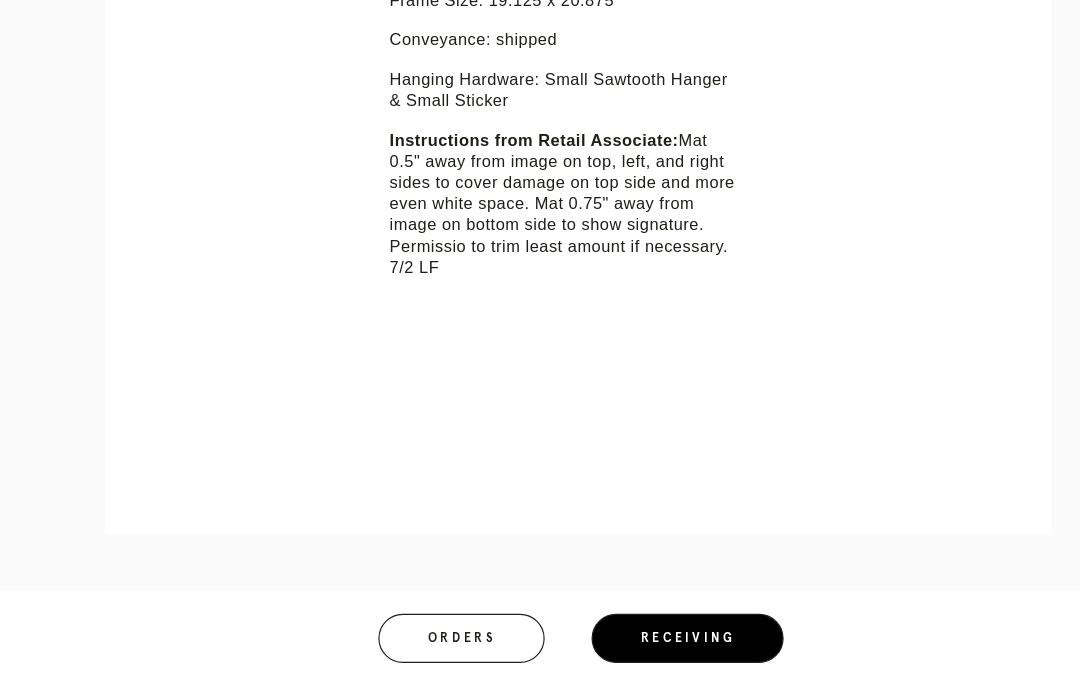 click on "Line Item - L2353973
Inspect Images
Error retreiving frame spec #9689274
Venice Mini
Mat: Cream - Linen
Mat Width: 2.25
Artwork Size:
14.0
x
15.75
Frame Size:
19.125
x
20.875
Conveyance: shipped
Hanging Hardware: Small Sawtooth Hanger & Small Sticker
Instructions from Retail Associate:
Mat 0.5" away from image on top, left, and right sides to cover damage on top side and more even white space. Mat 0.75" away from image on bottom side to show signature. Permissio to trim least amount if necessary. 7/2 LF" at bounding box center [540, 217] 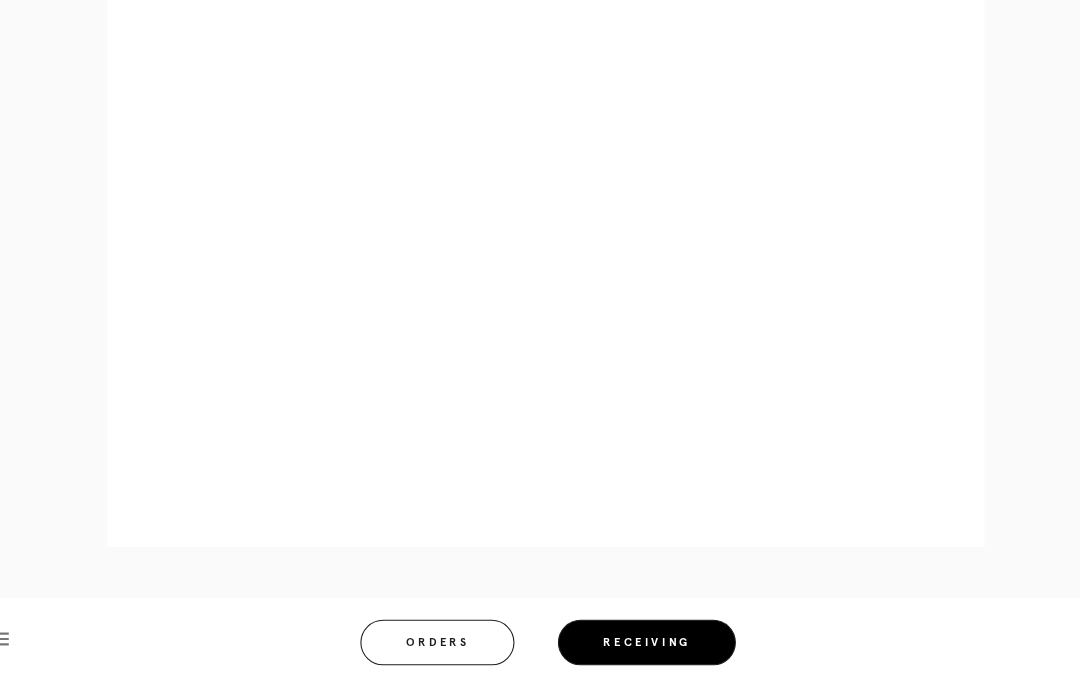 scroll, scrollTop: 1085, scrollLeft: 0, axis: vertical 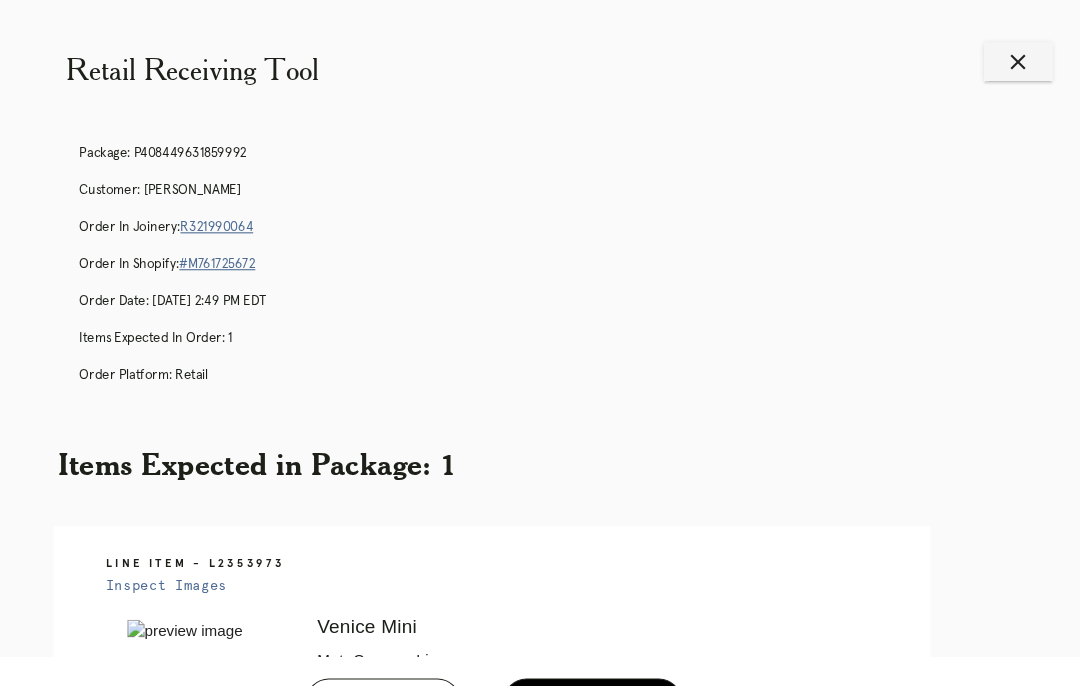 click on "close" at bounding box center (1023, 57) 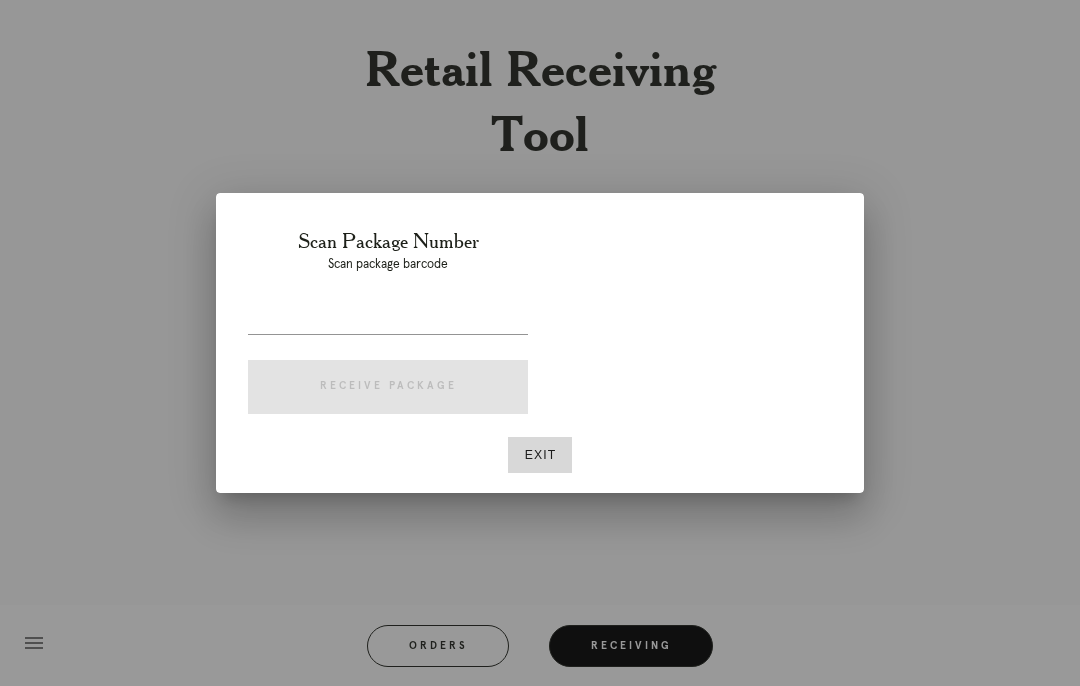 scroll, scrollTop: 0, scrollLeft: 85, axis: horizontal 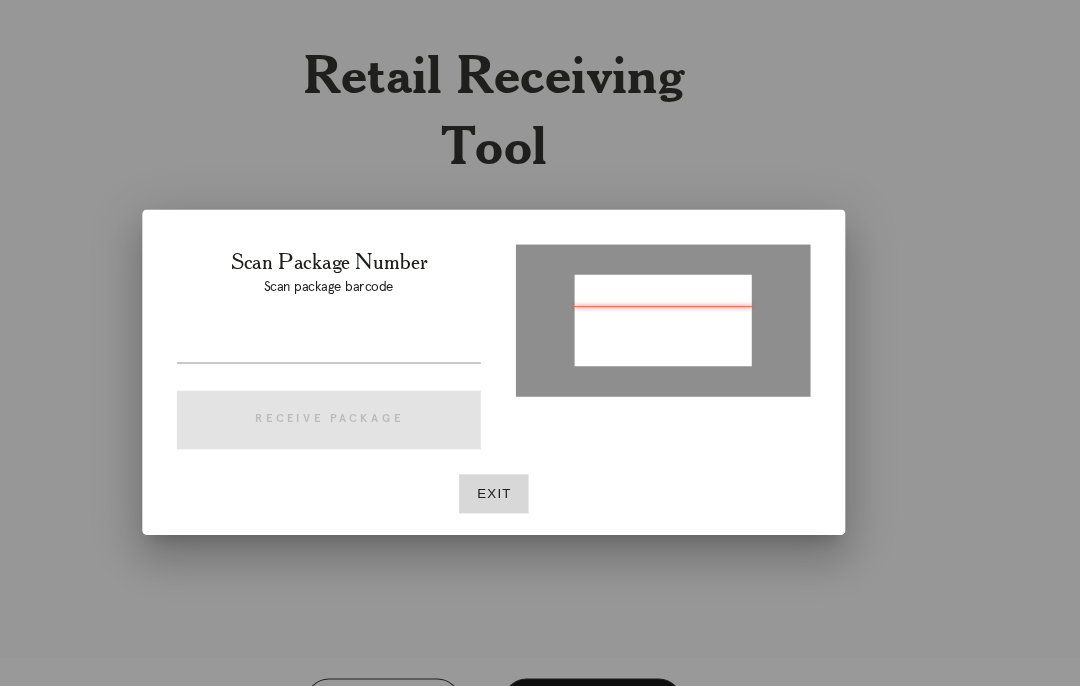 type on "P590586612726389" 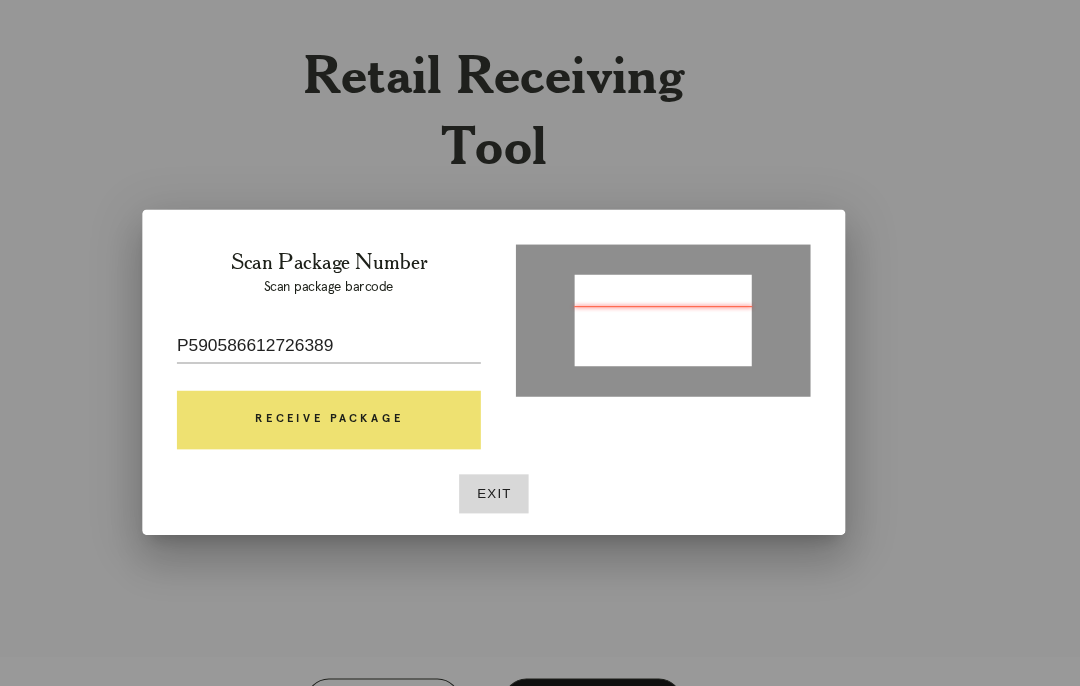 click on "Scan Package Number   Scan package barcode   P590586612726389   Receive Package" at bounding box center [388, 325] 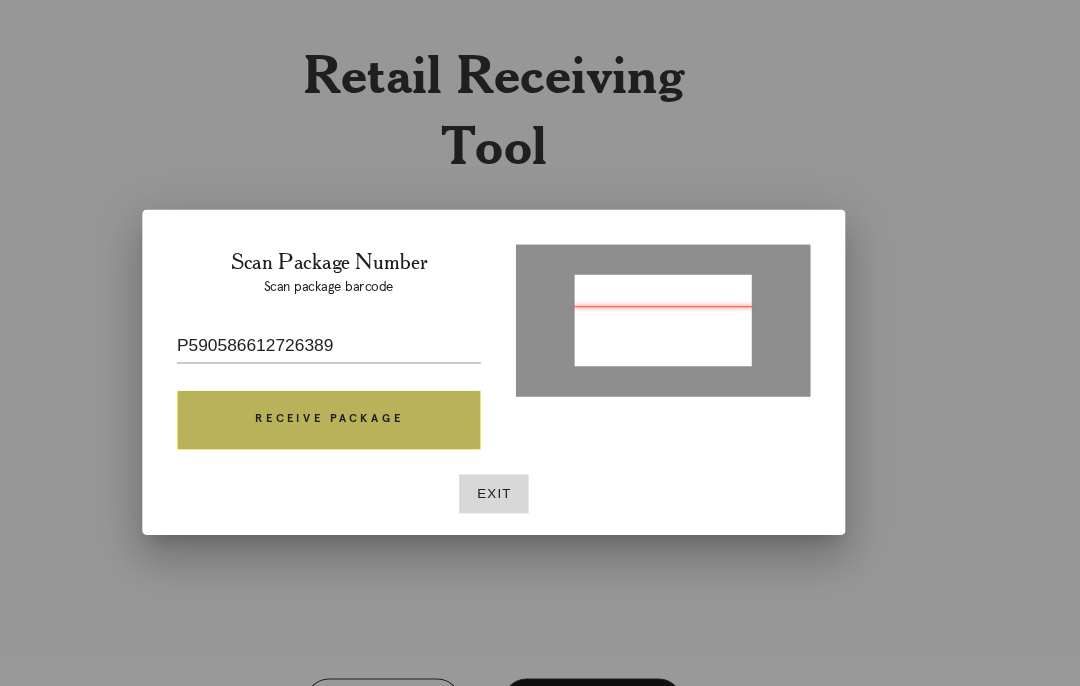 click on "Receive Package" at bounding box center [388, 387] 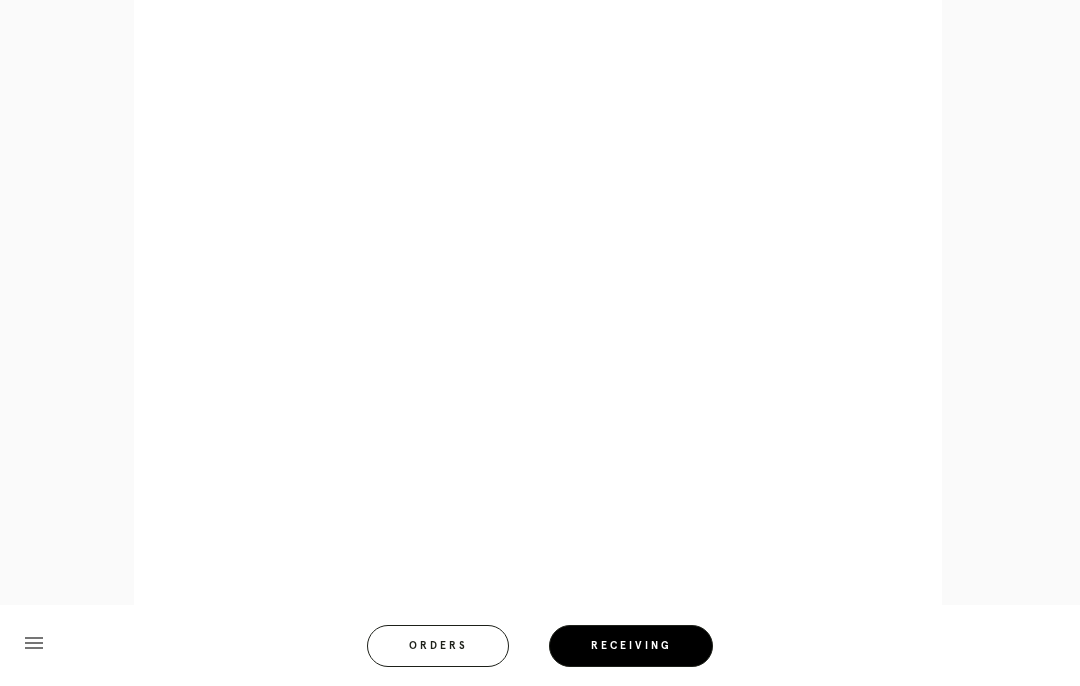scroll, scrollTop: 895, scrollLeft: 0, axis: vertical 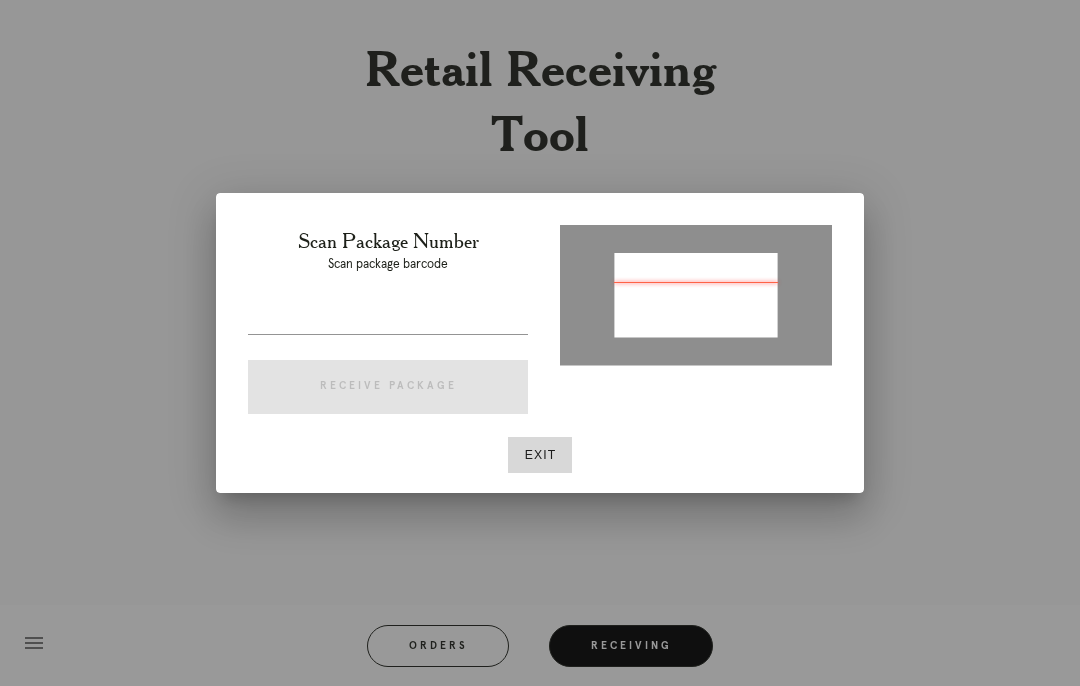 type on "P590586612726389" 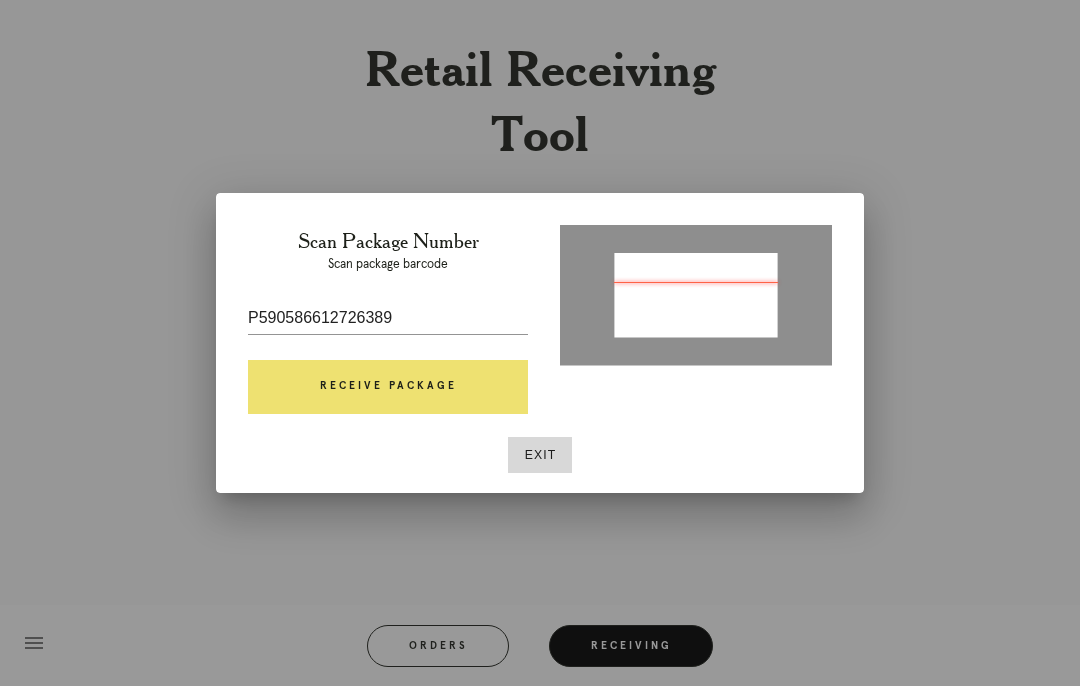 click on "Receive Package" at bounding box center (388, 387) 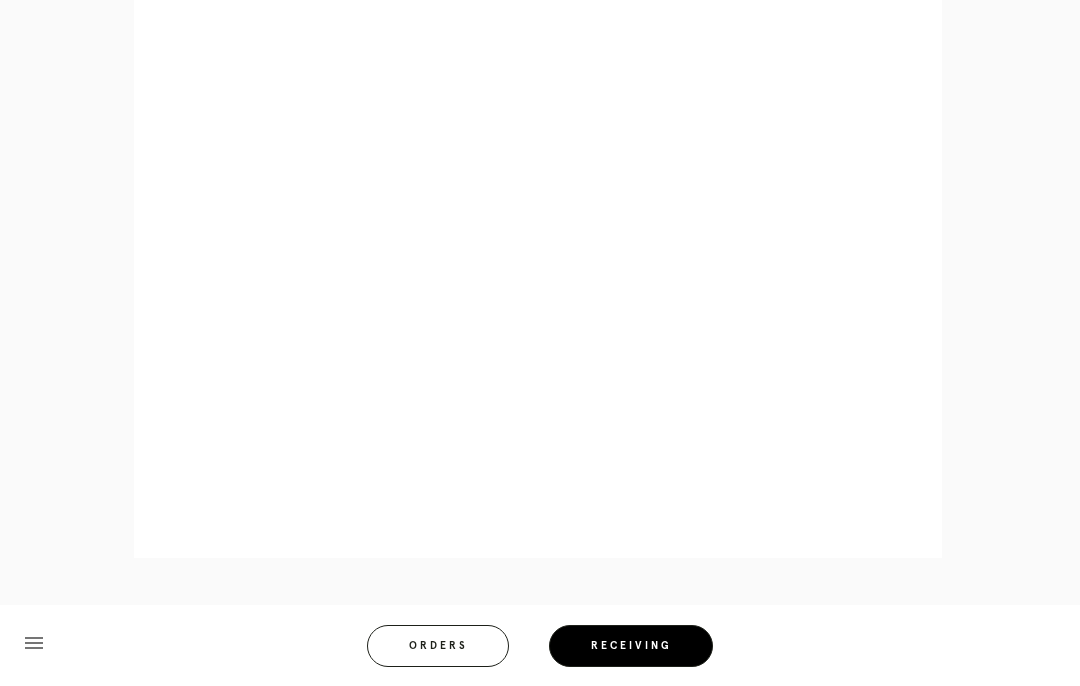 scroll, scrollTop: 895, scrollLeft: 0, axis: vertical 